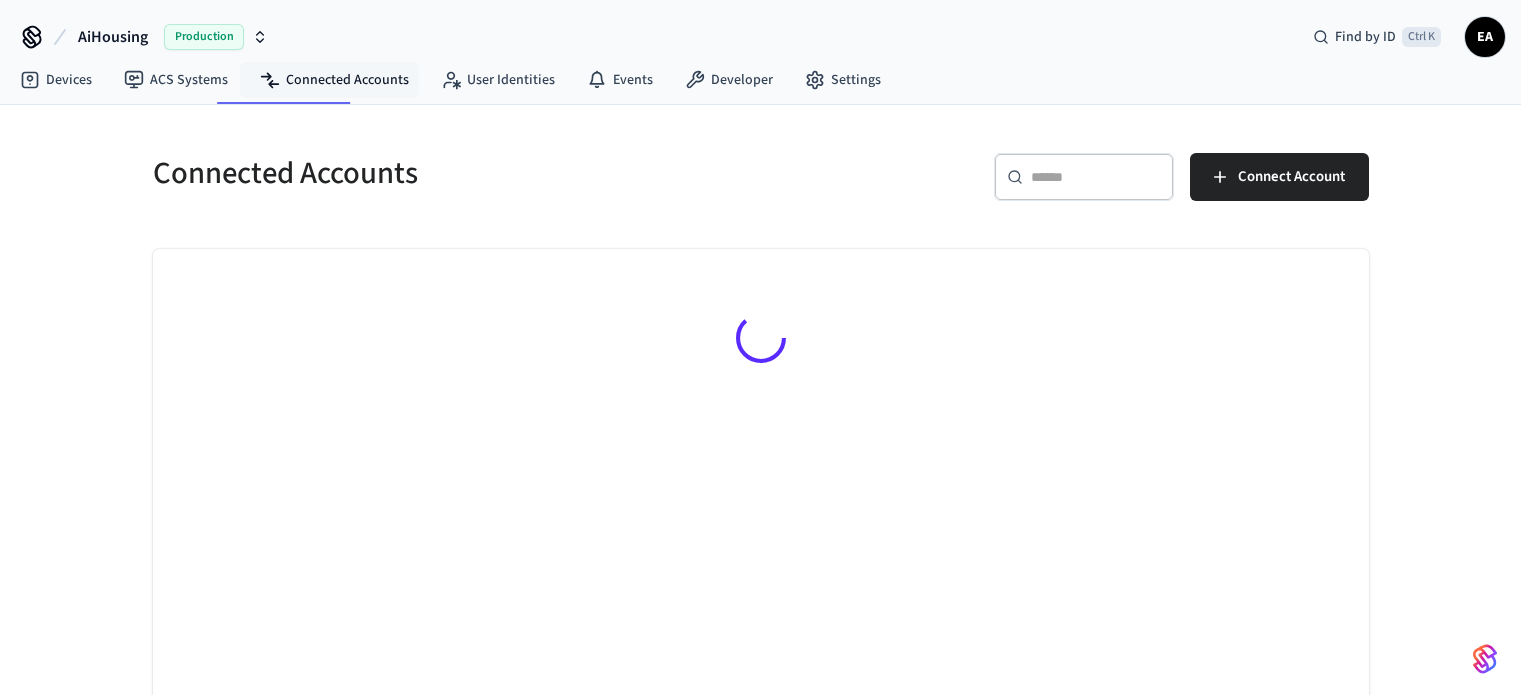 scroll, scrollTop: 0, scrollLeft: 0, axis: both 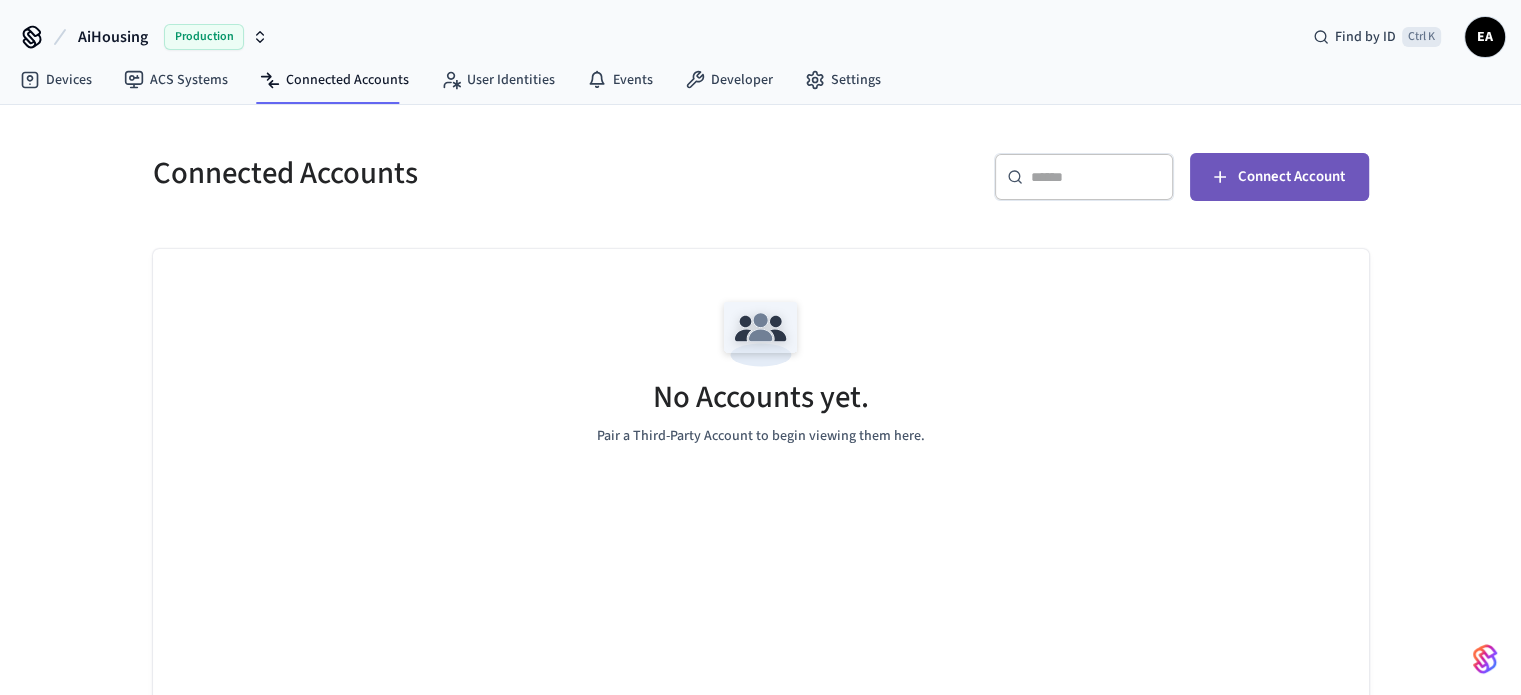 click on "Connect Account" at bounding box center (1291, 177) 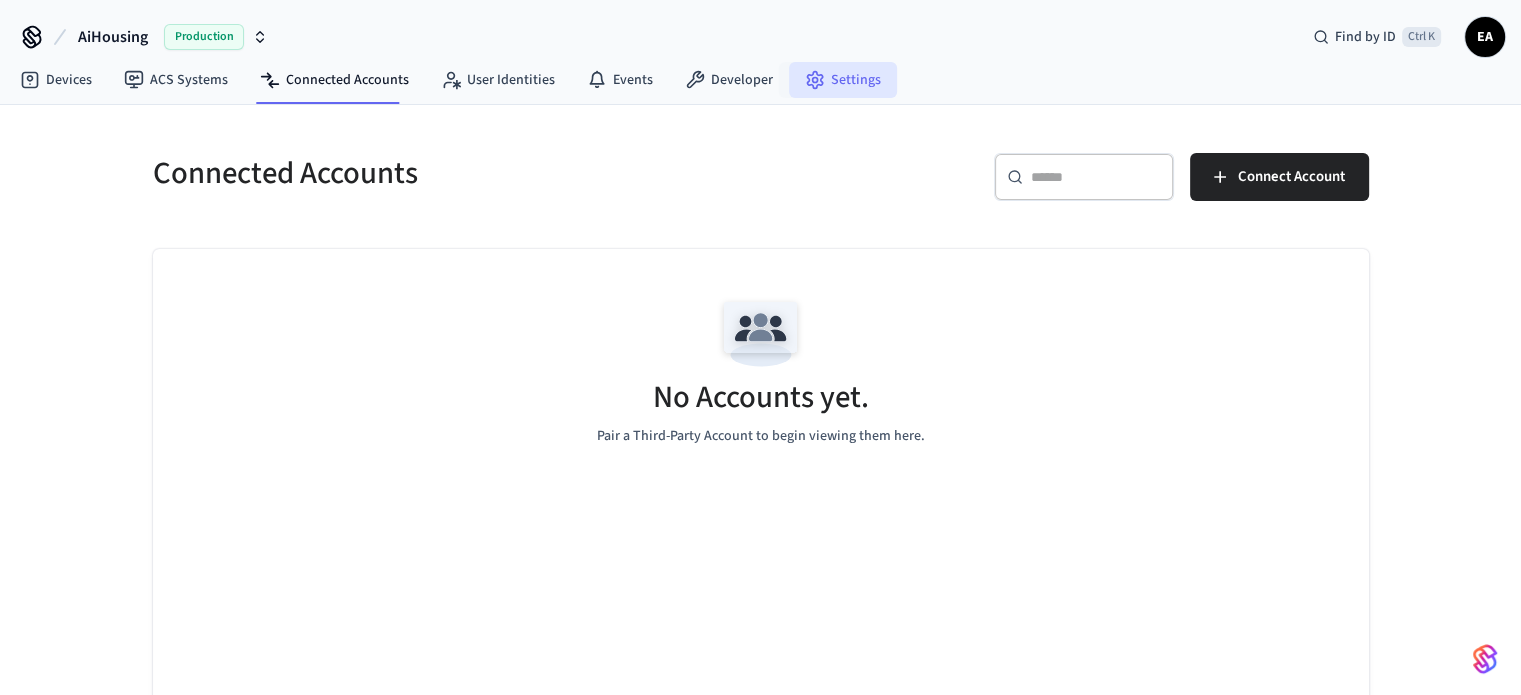 click on "Settings" at bounding box center (843, 80) 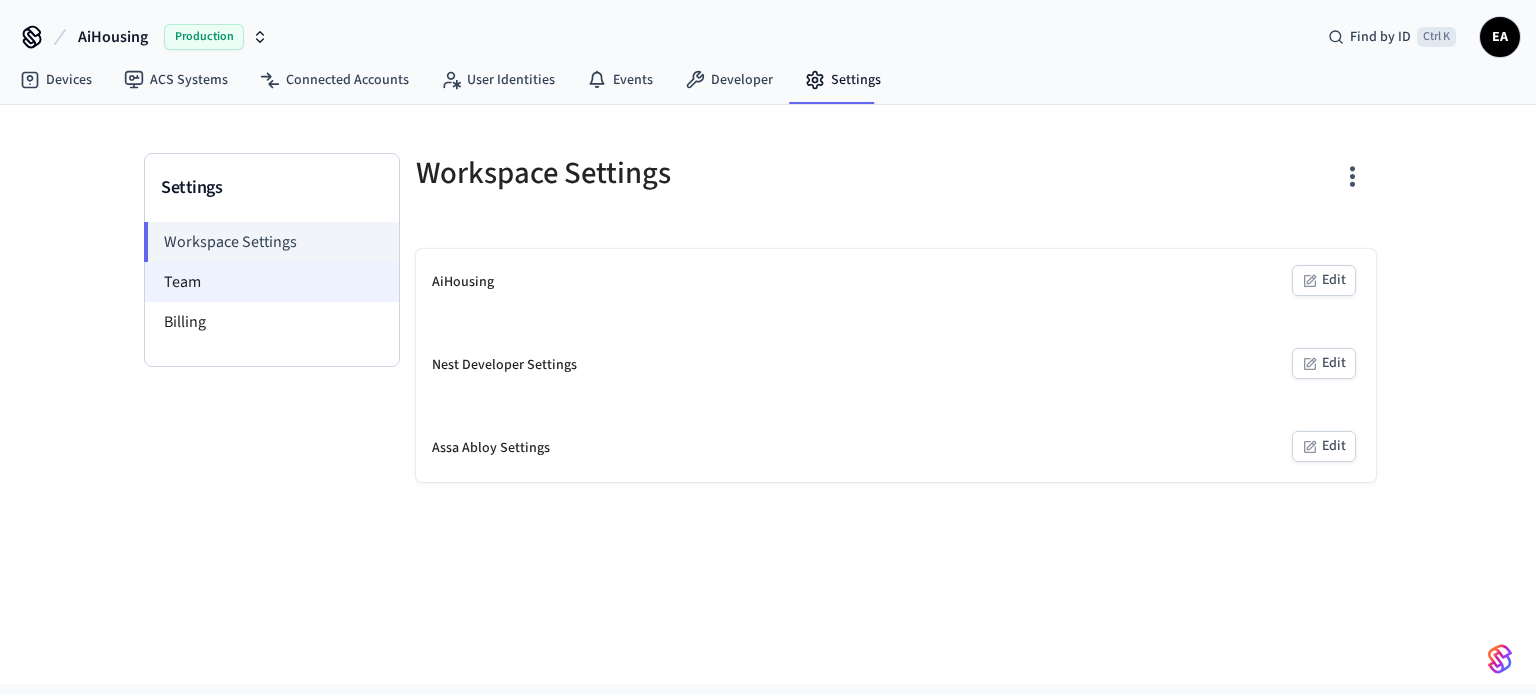 click on "Team" at bounding box center [272, 282] 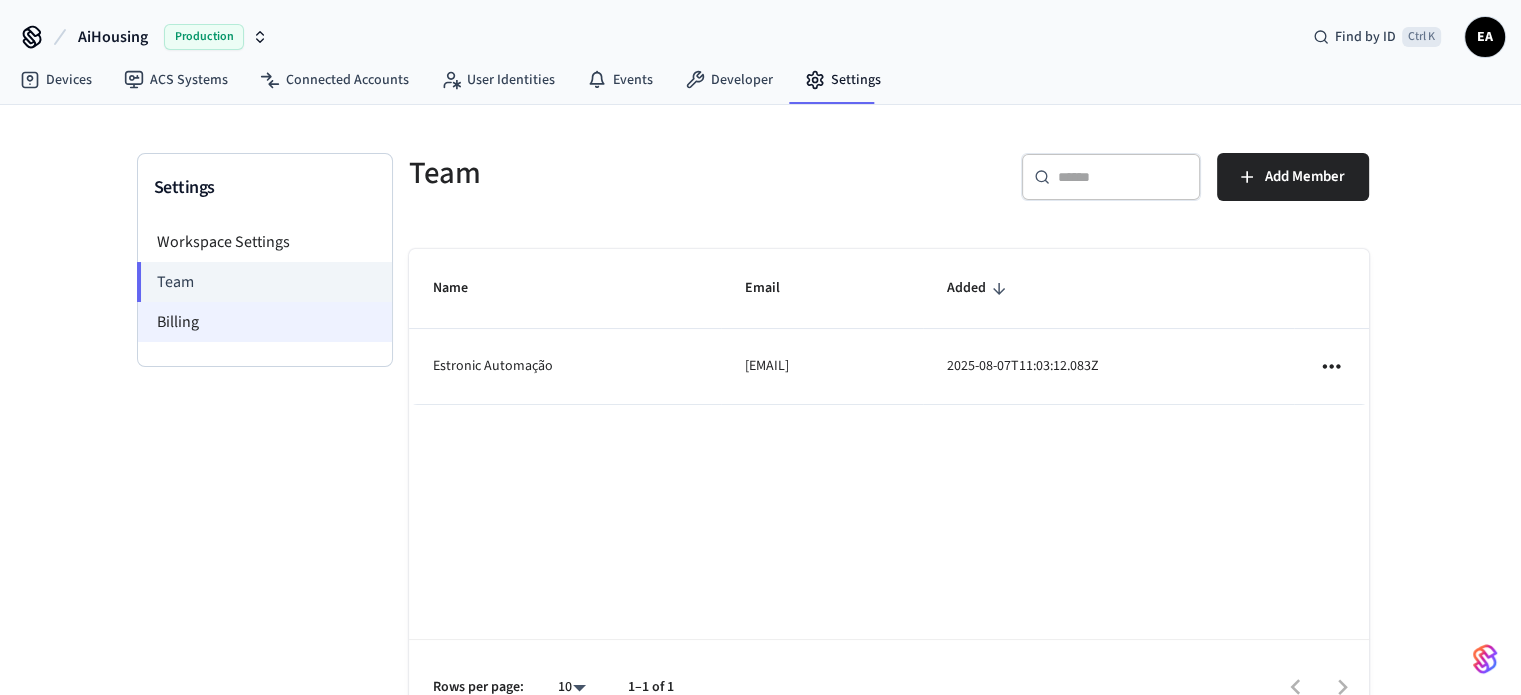click on "Billing" at bounding box center [265, 322] 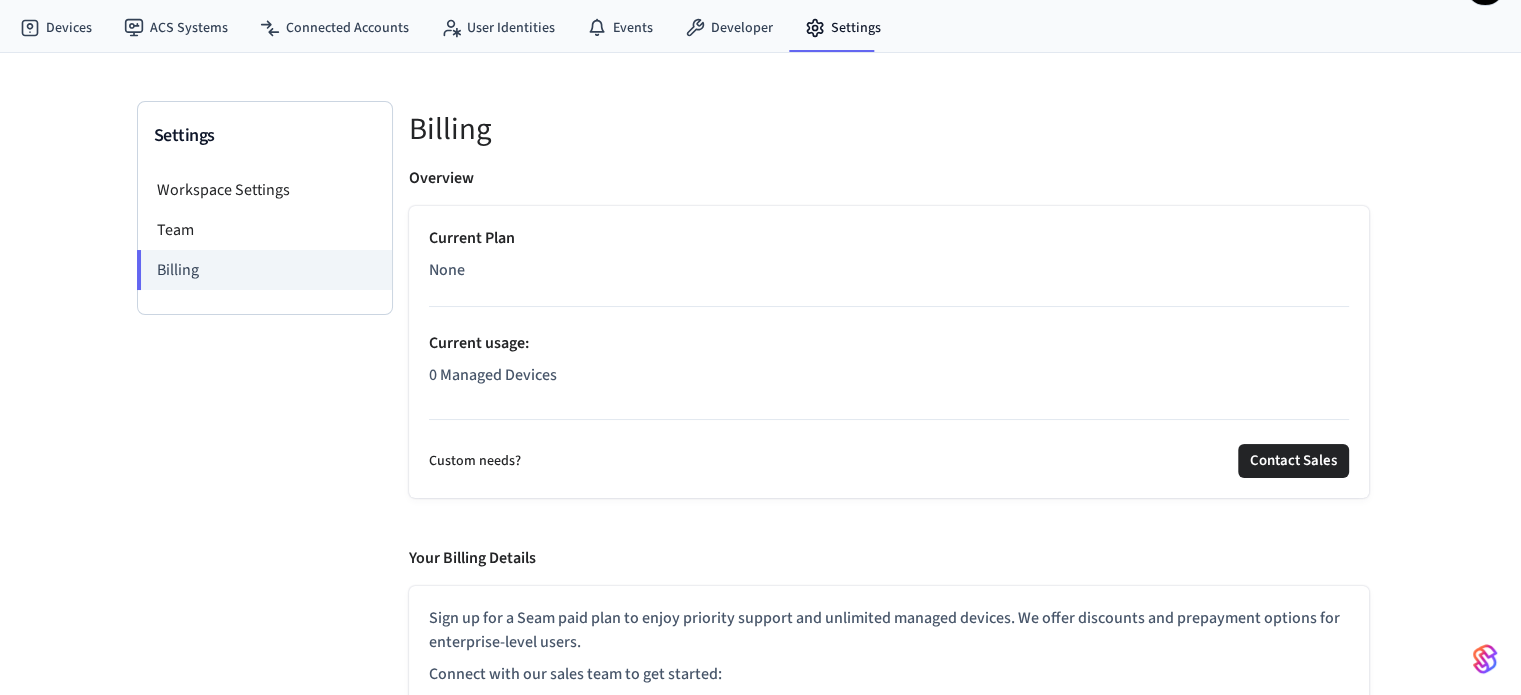 scroll, scrollTop: 101, scrollLeft: 0, axis: vertical 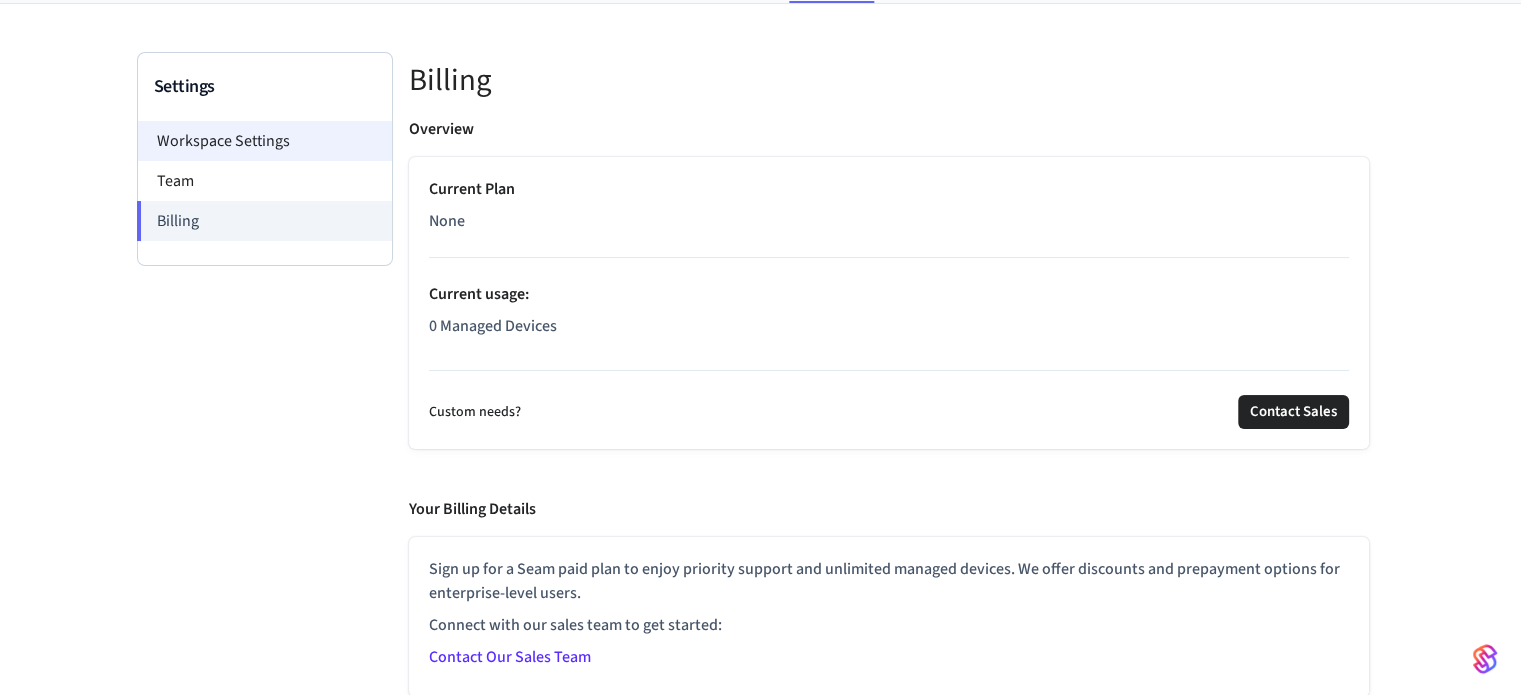 click on "Workspace Settings" at bounding box center (265, 141) 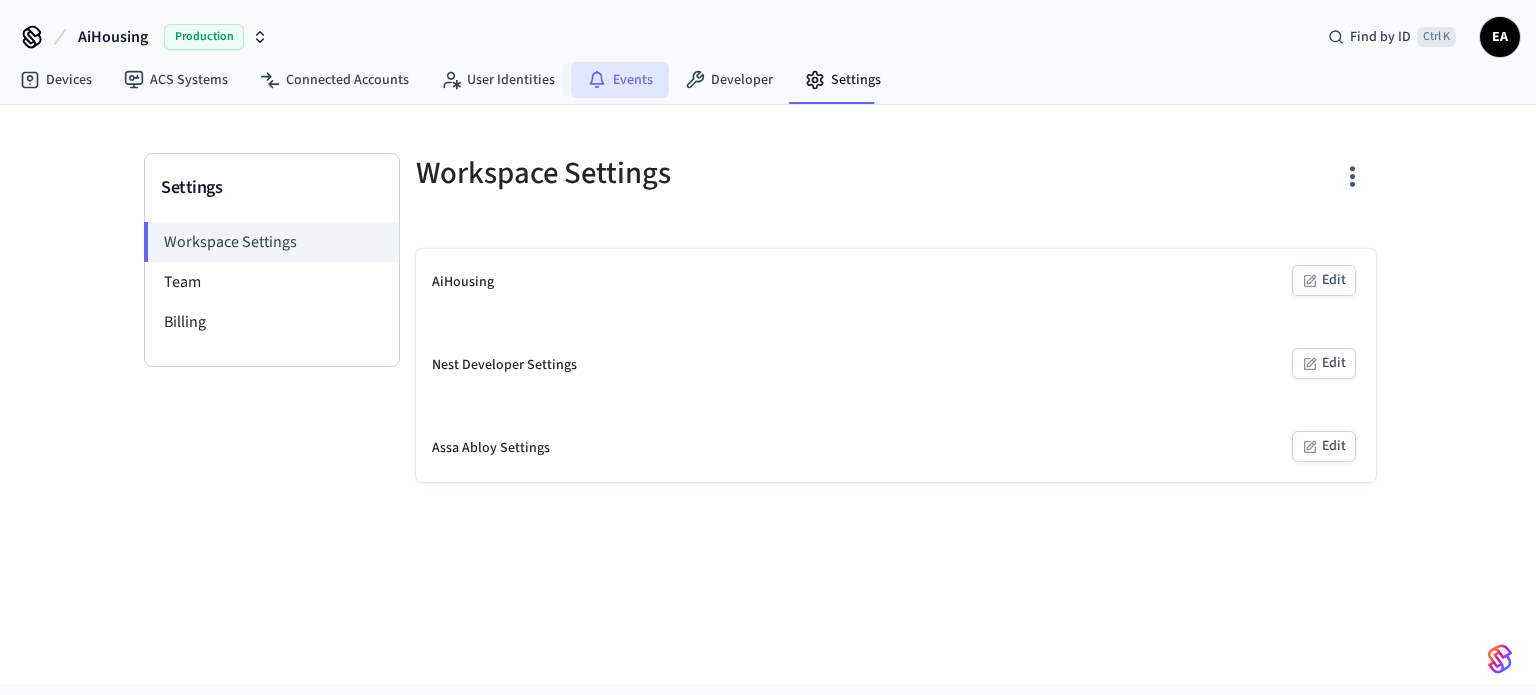 click on "Events" at bounding box center (620, 80) 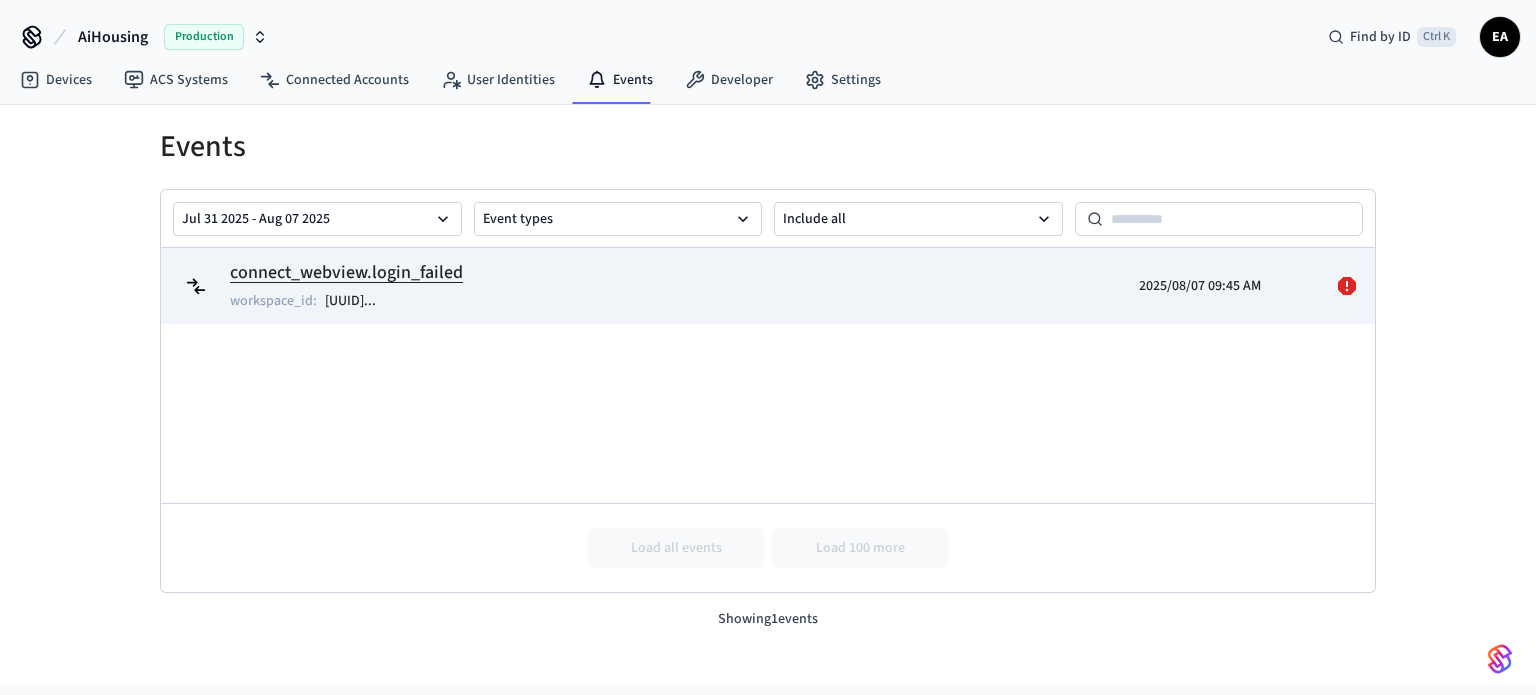 click on "connect_webview.login_failed" at bounding box center (346, 273) 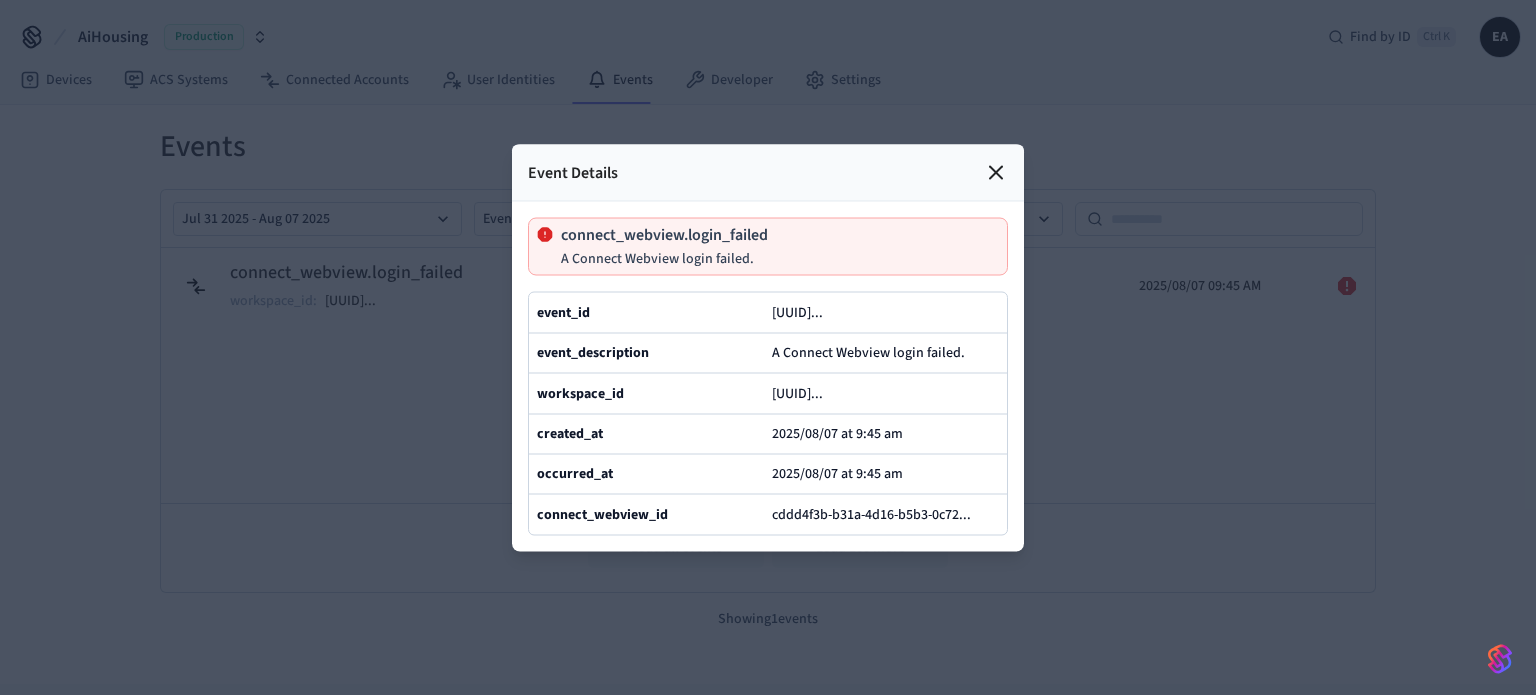 click on "workspace_id" at bounding box center (650, 393) 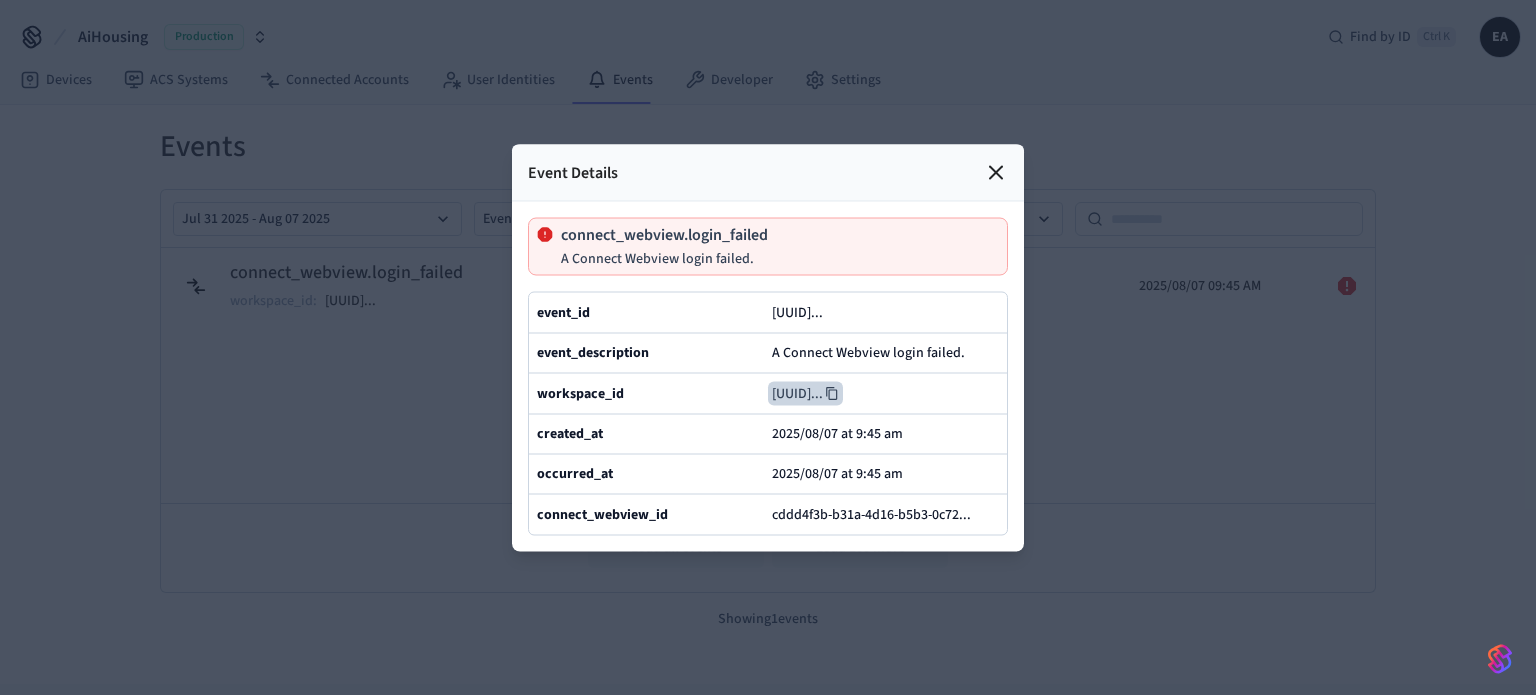 click on "8d879519-2cf1-4de5-bb05-eca5 ..." at bounding box center [805, 393] 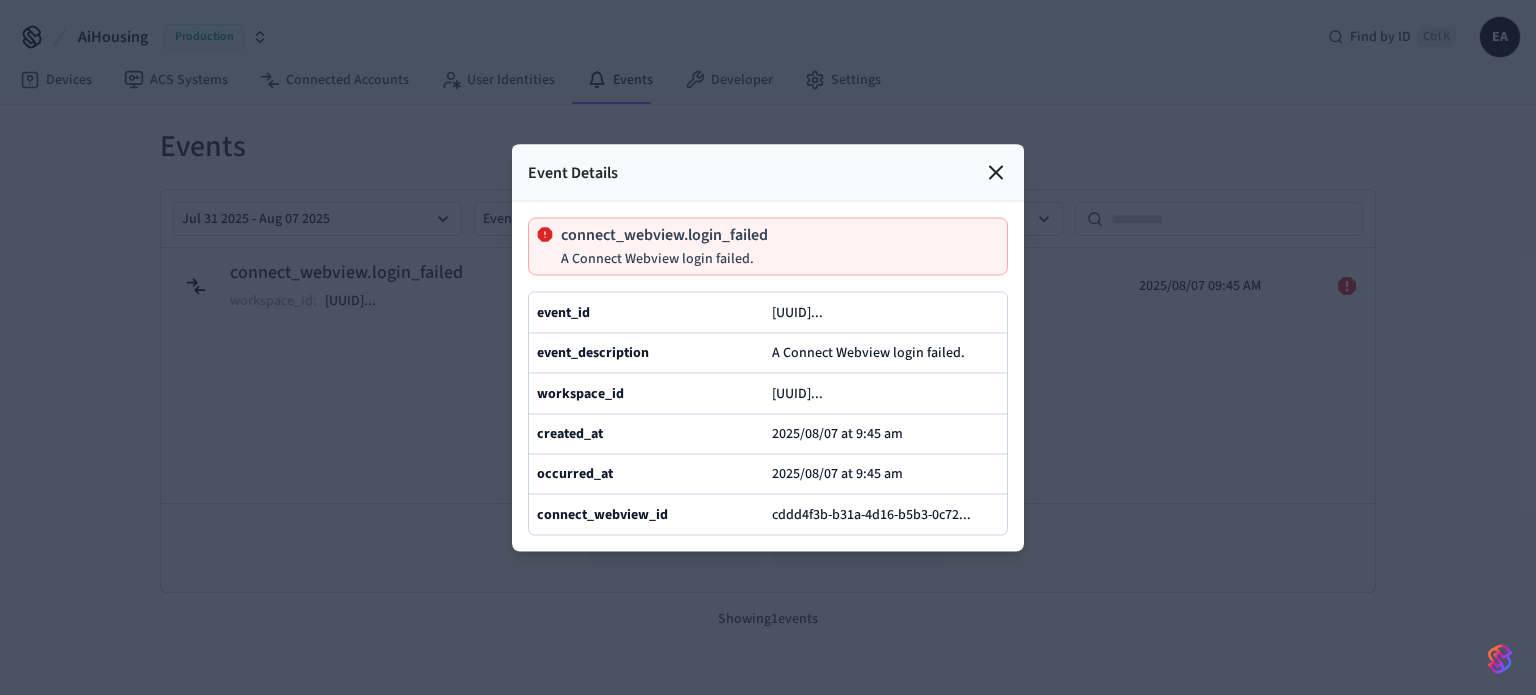 click 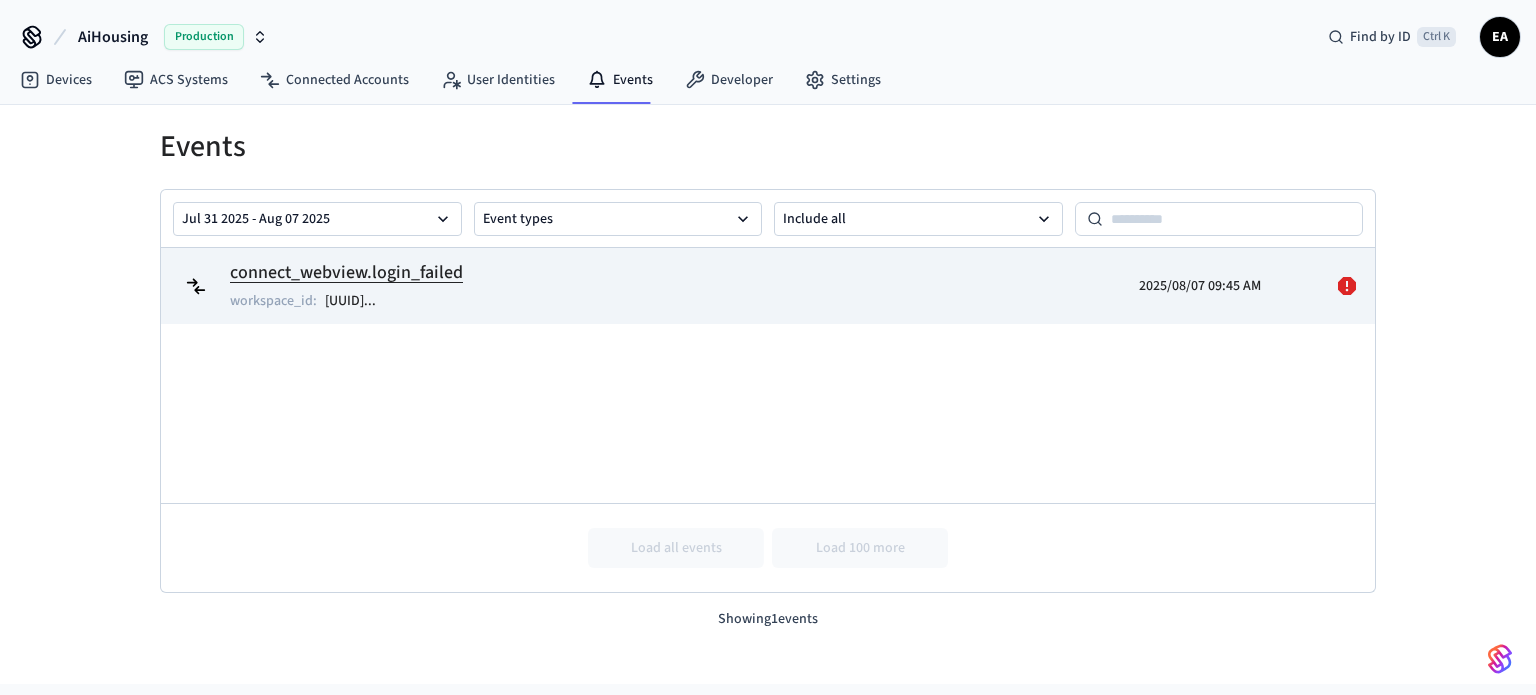 click 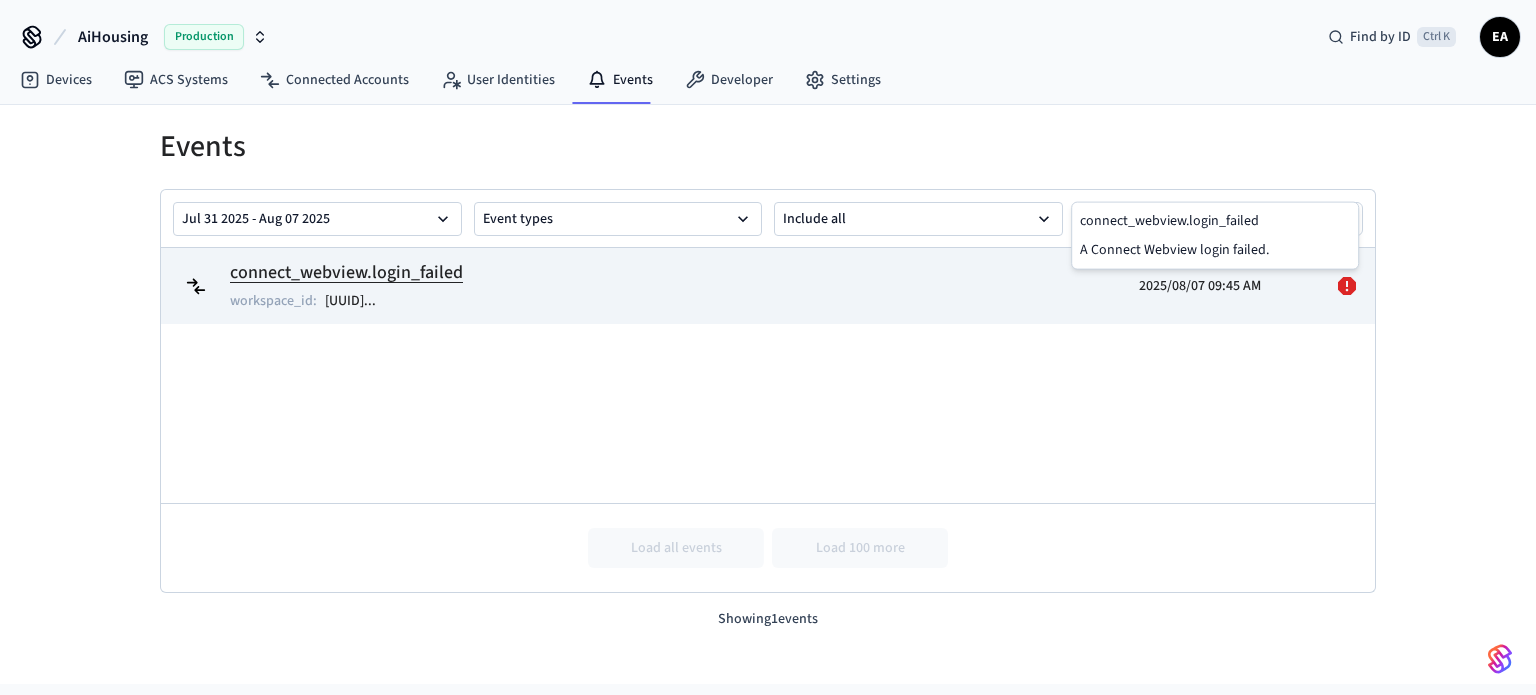 click on "connect_webview.login_failed" at bounding box center (346, 273) 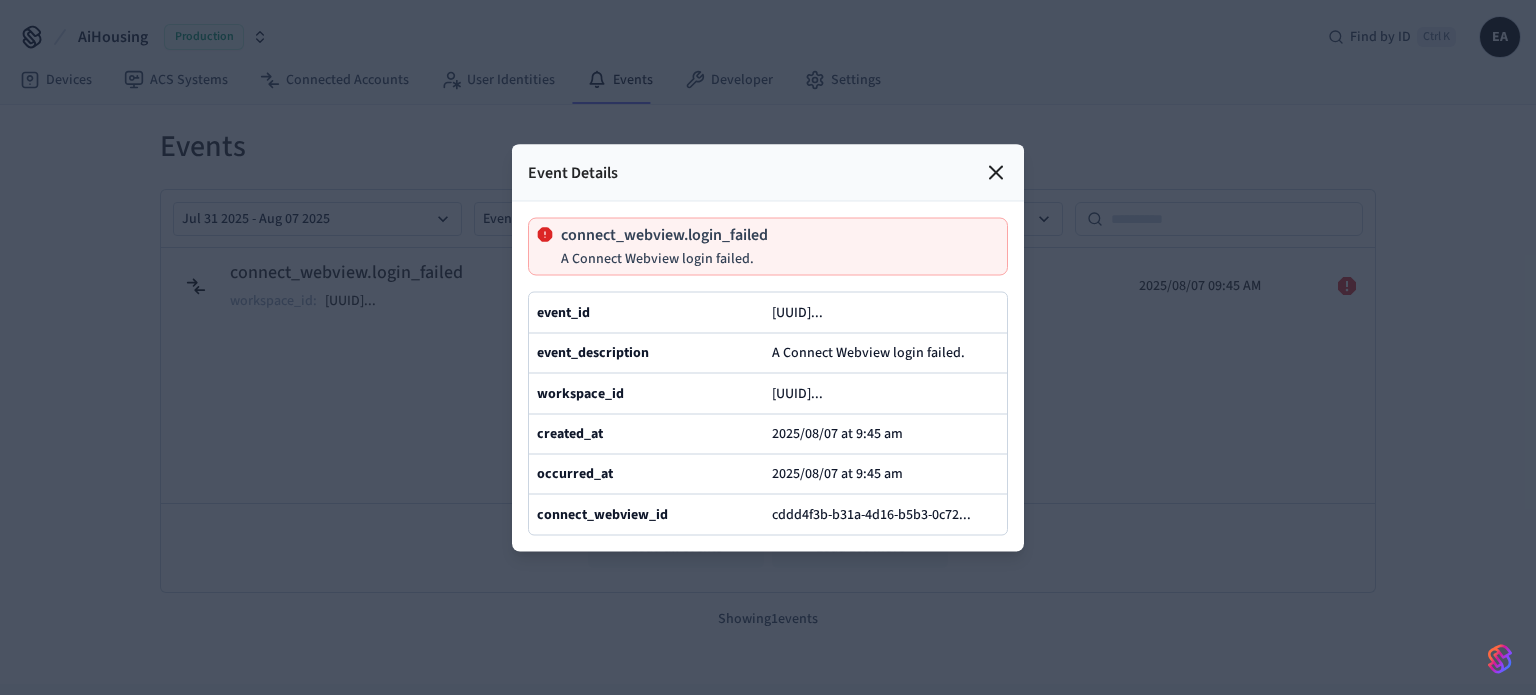 click 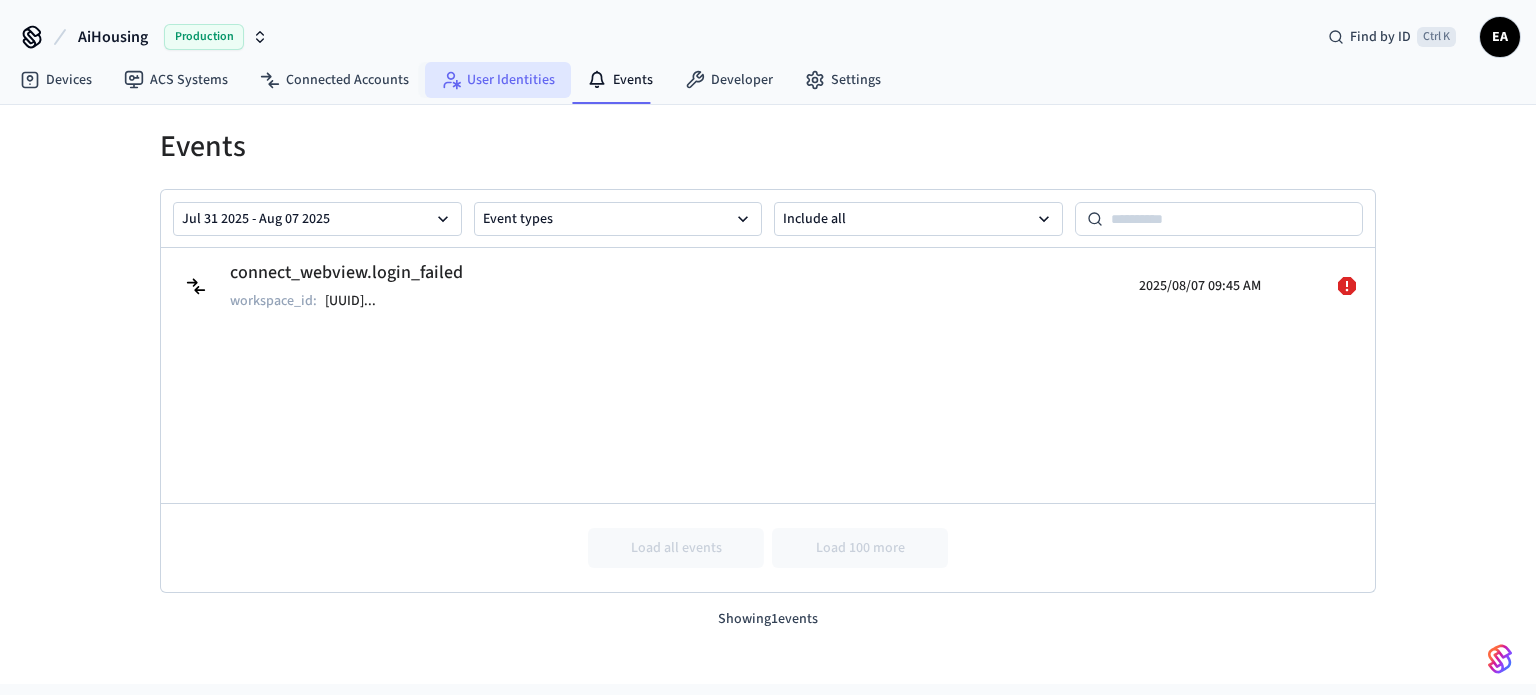 click on "User Identities" at bounding box center (498, 80) 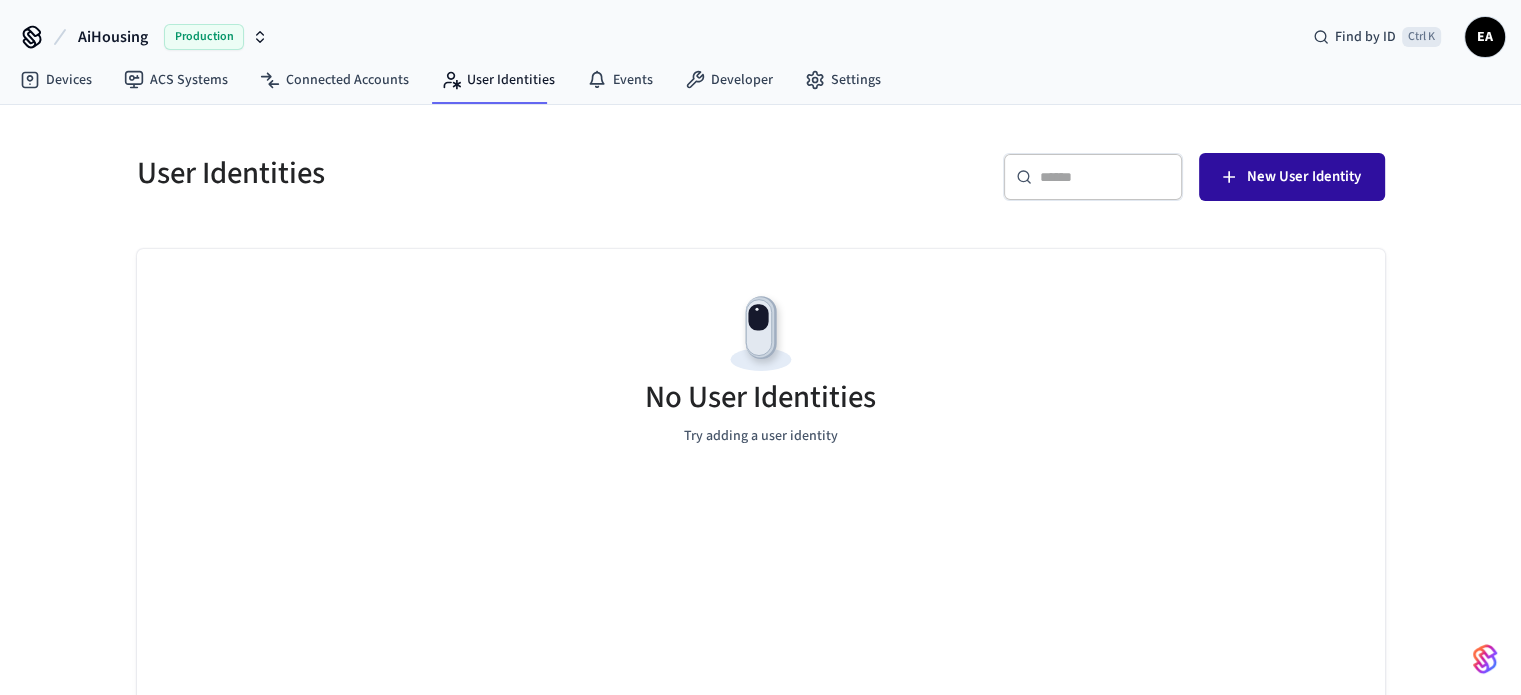 click on "New User Identity" at bounding box center (1304, 177) 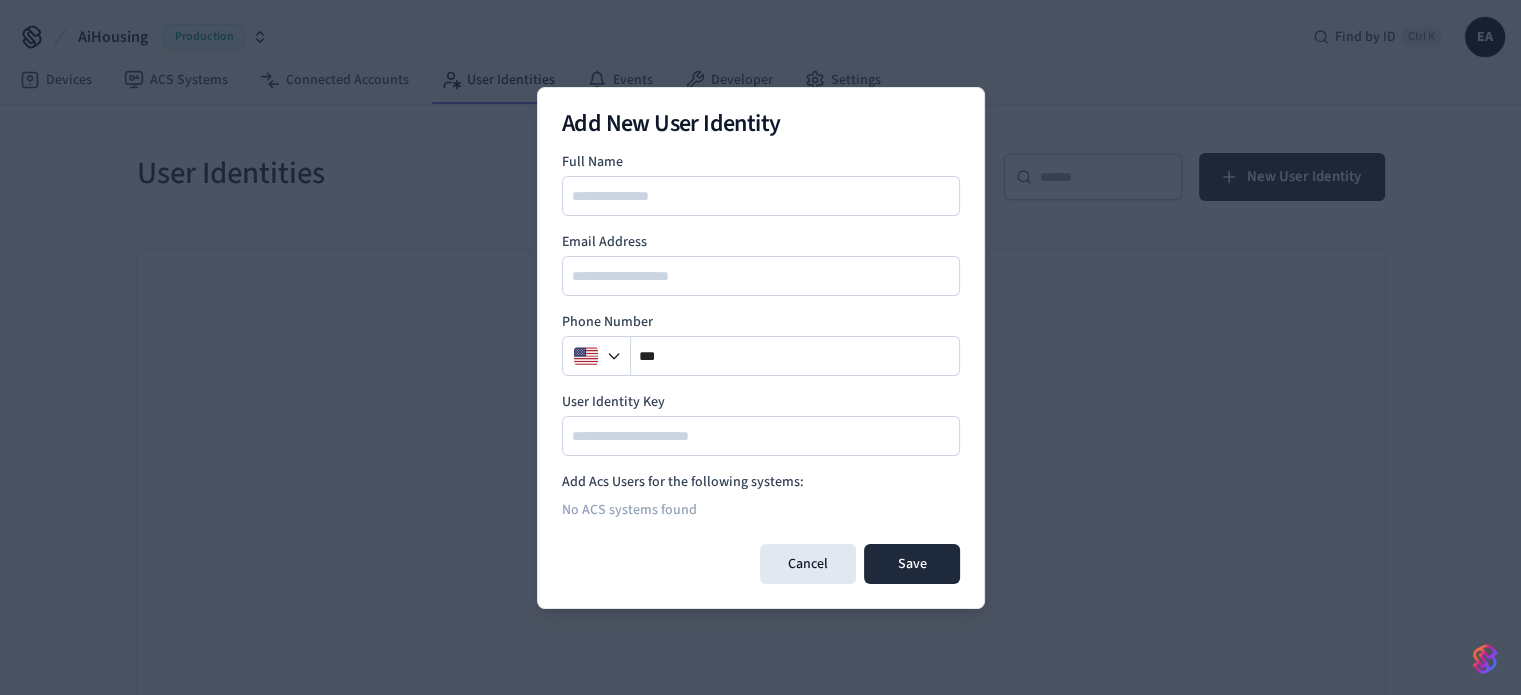 click on "Add New User Identity Full Name Email Address Phone Number ** User Identity Key Add Acs Users for the following systems: No ACS systems found Cancel Save" at bounding box center (761, 348) 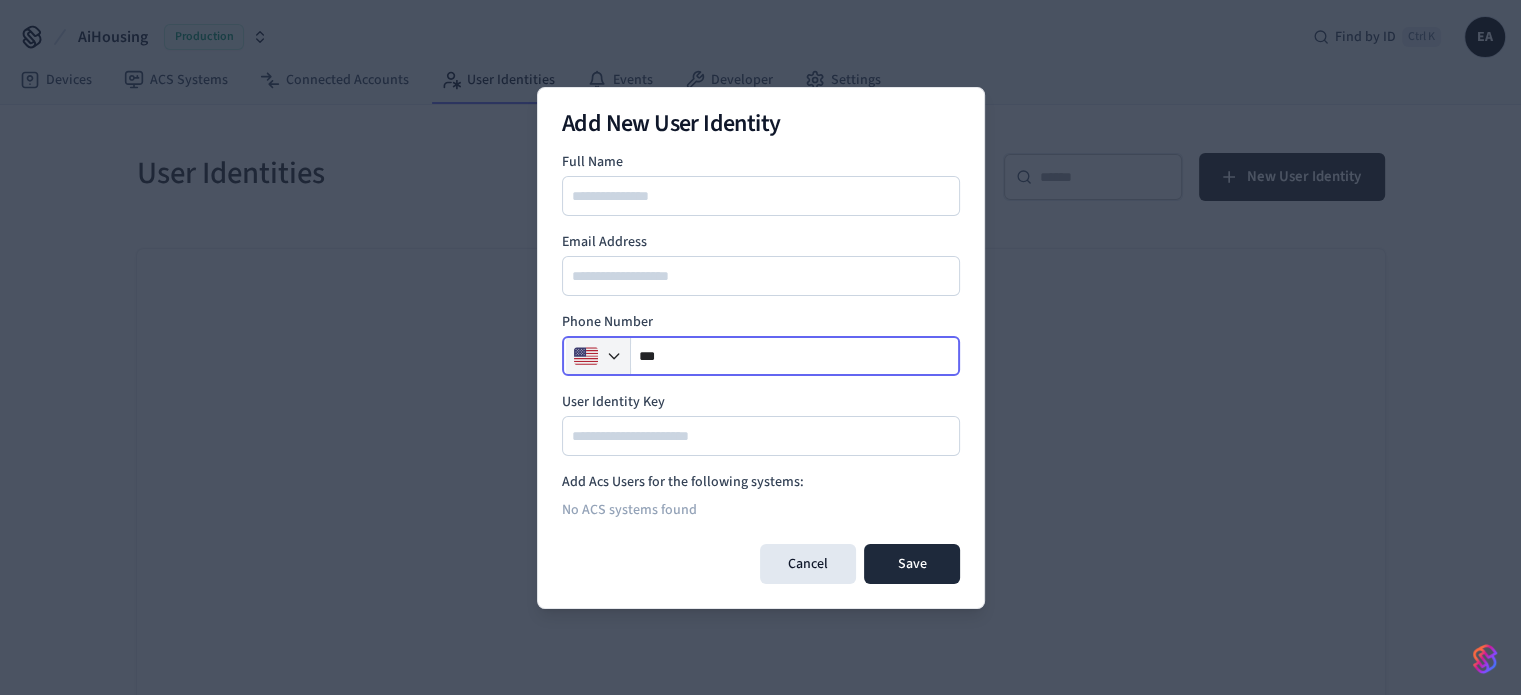 click at bounding box center [586, 356] 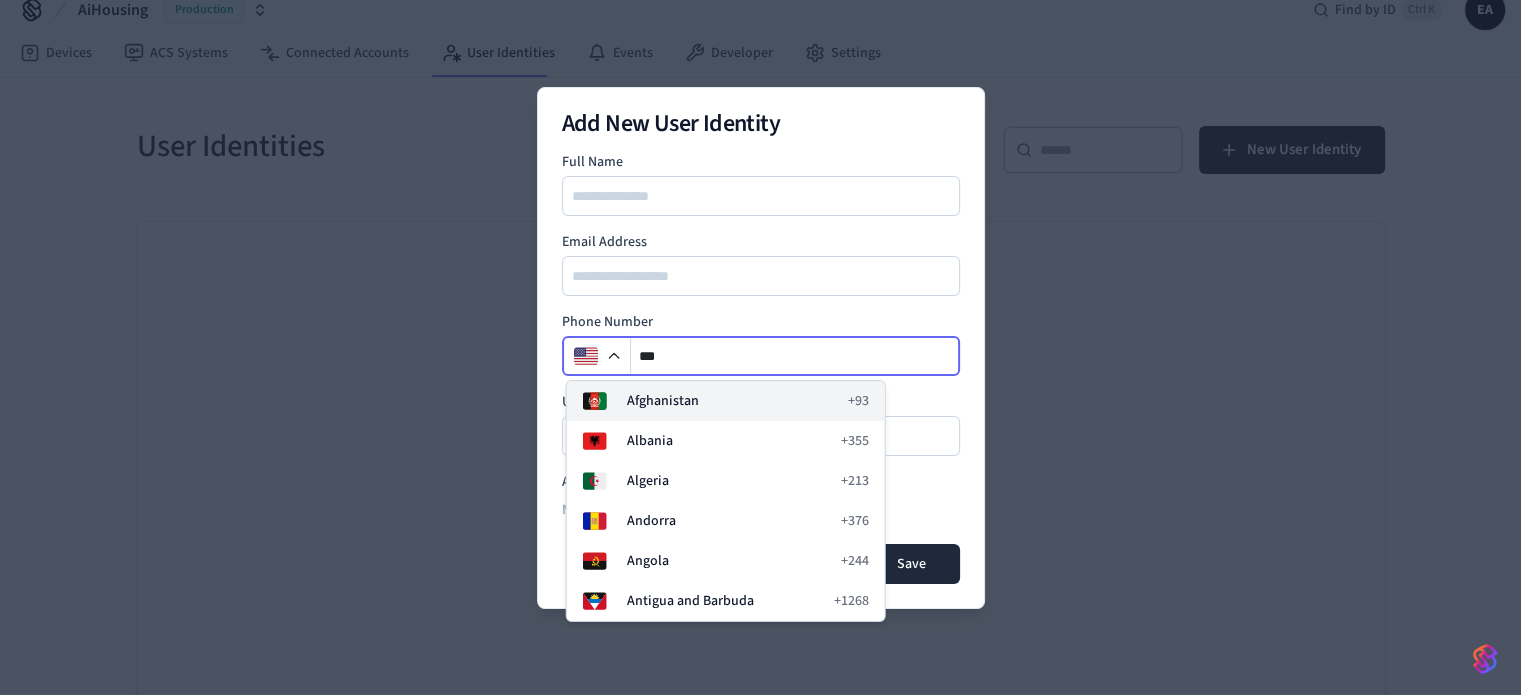 scroll, scrollTop: 40, scrollLeft: 0, axis: vertical 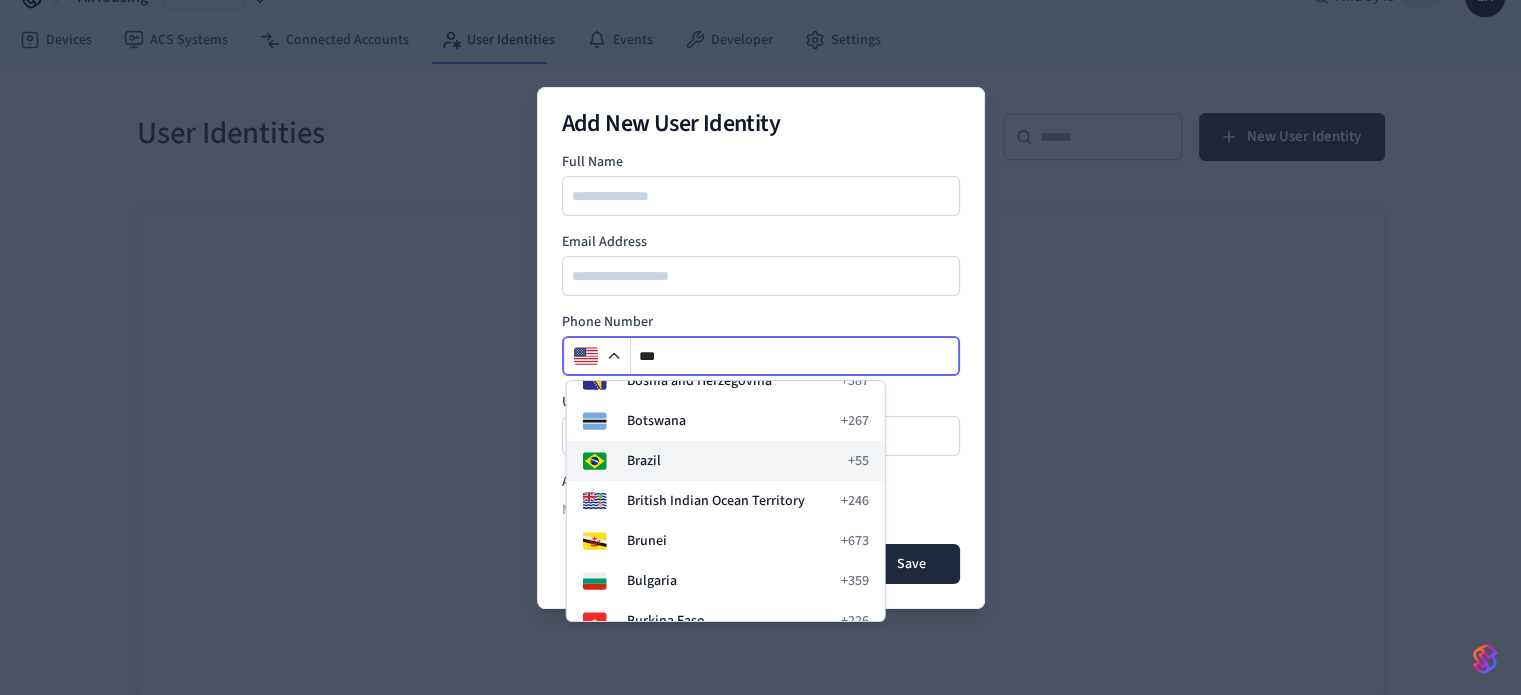 click on "Brazil" at bounding box center [731, 461] 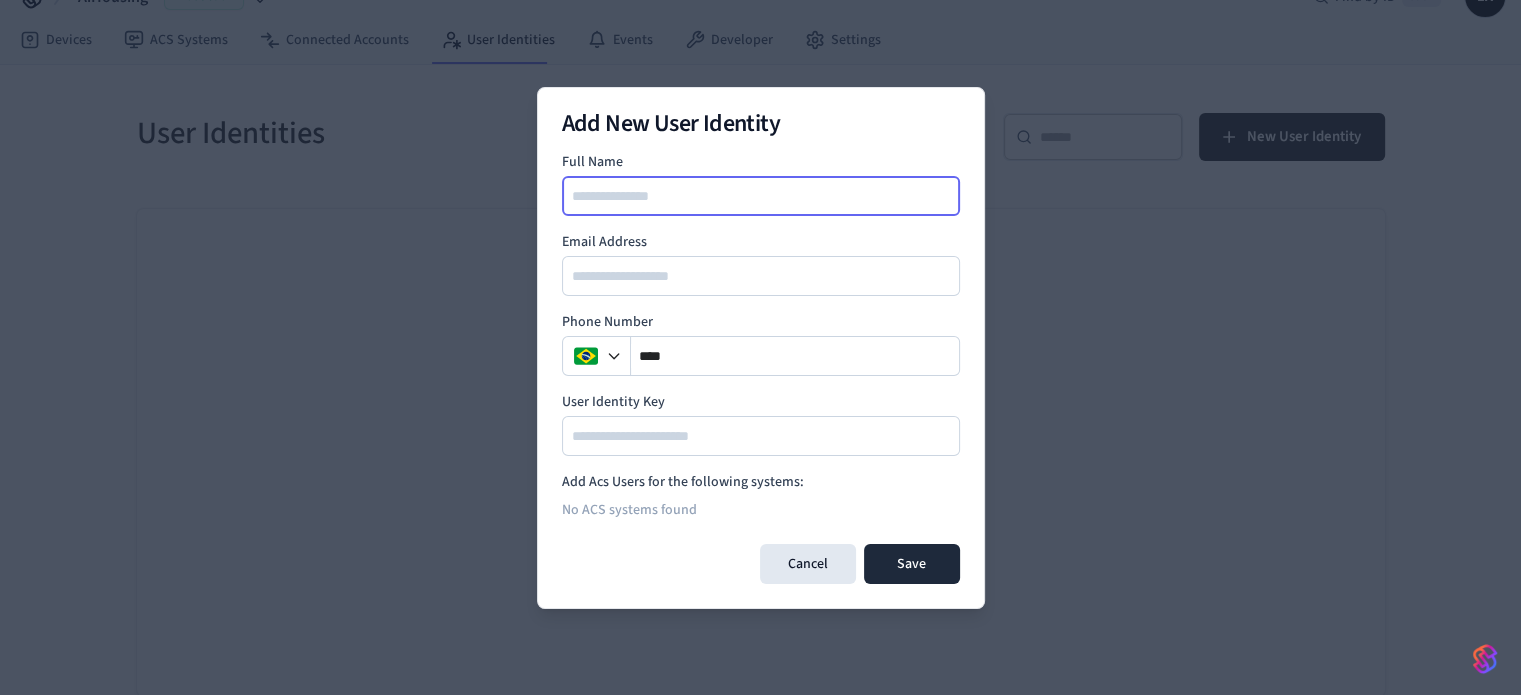 click at bounding box center (762, 196) 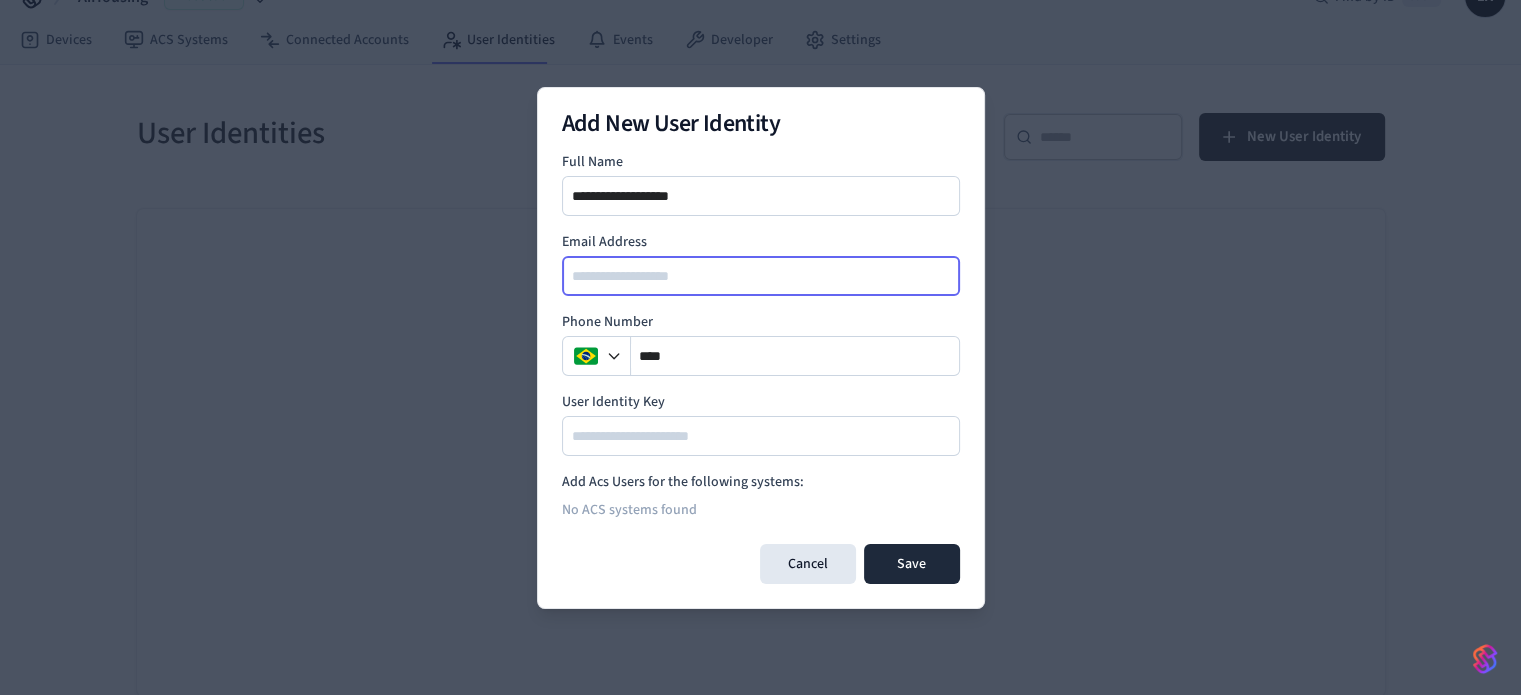 click at bounding box center (762, 276) 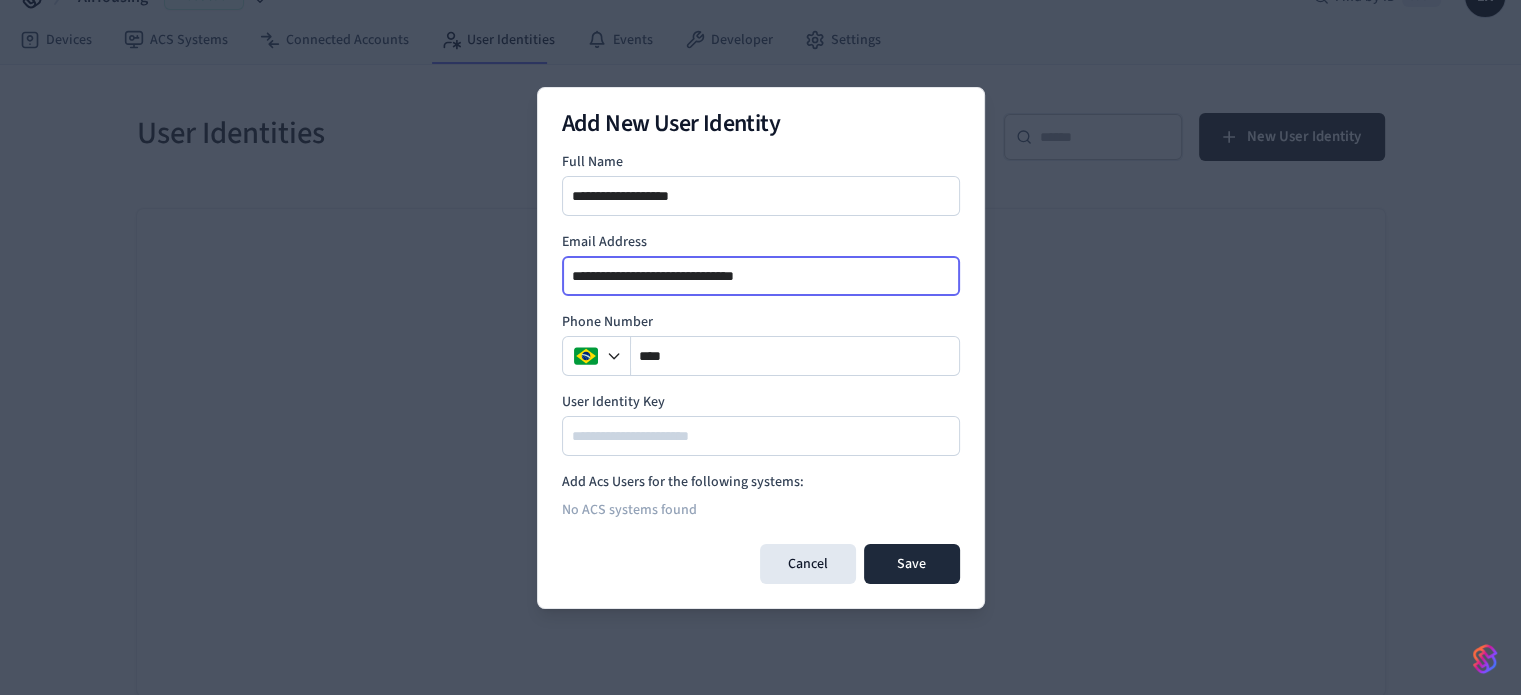 type on "**********" 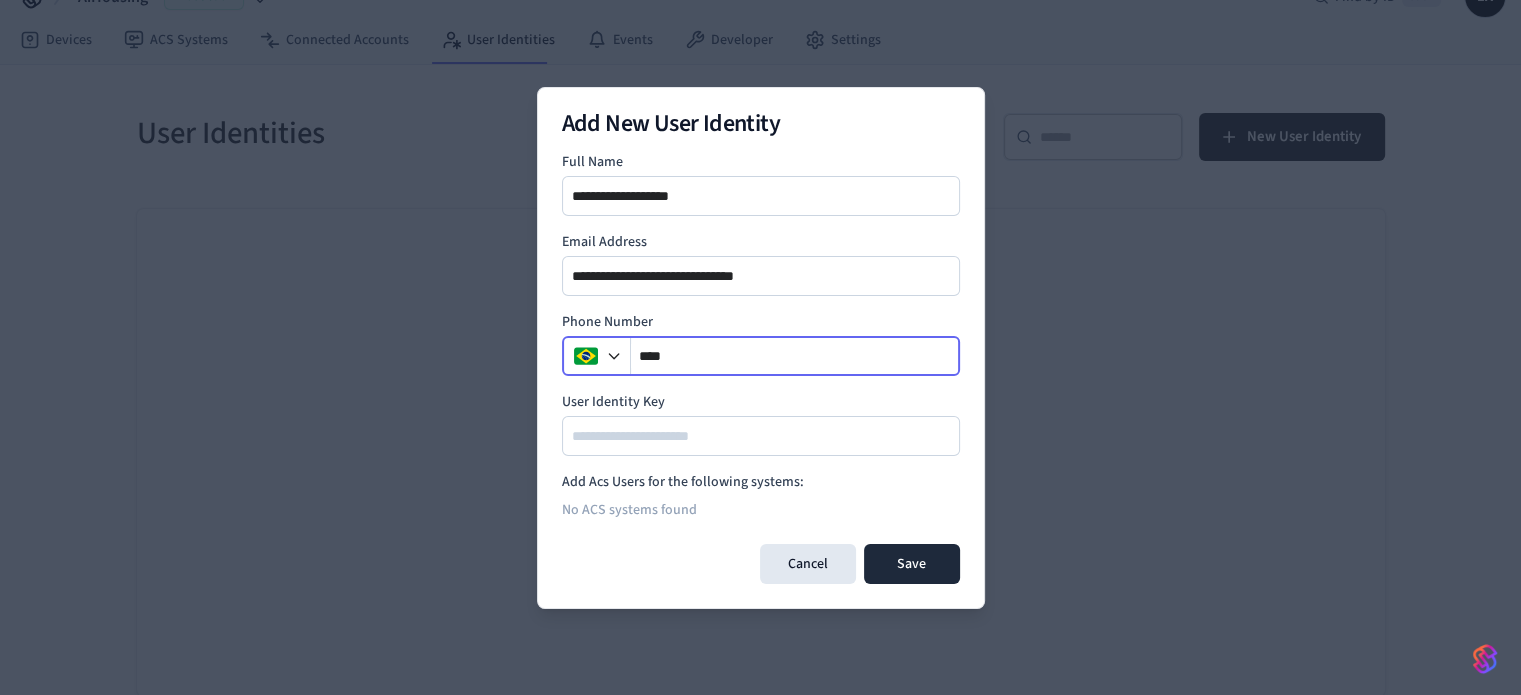 click on "***" at bounding box center [795, 356] 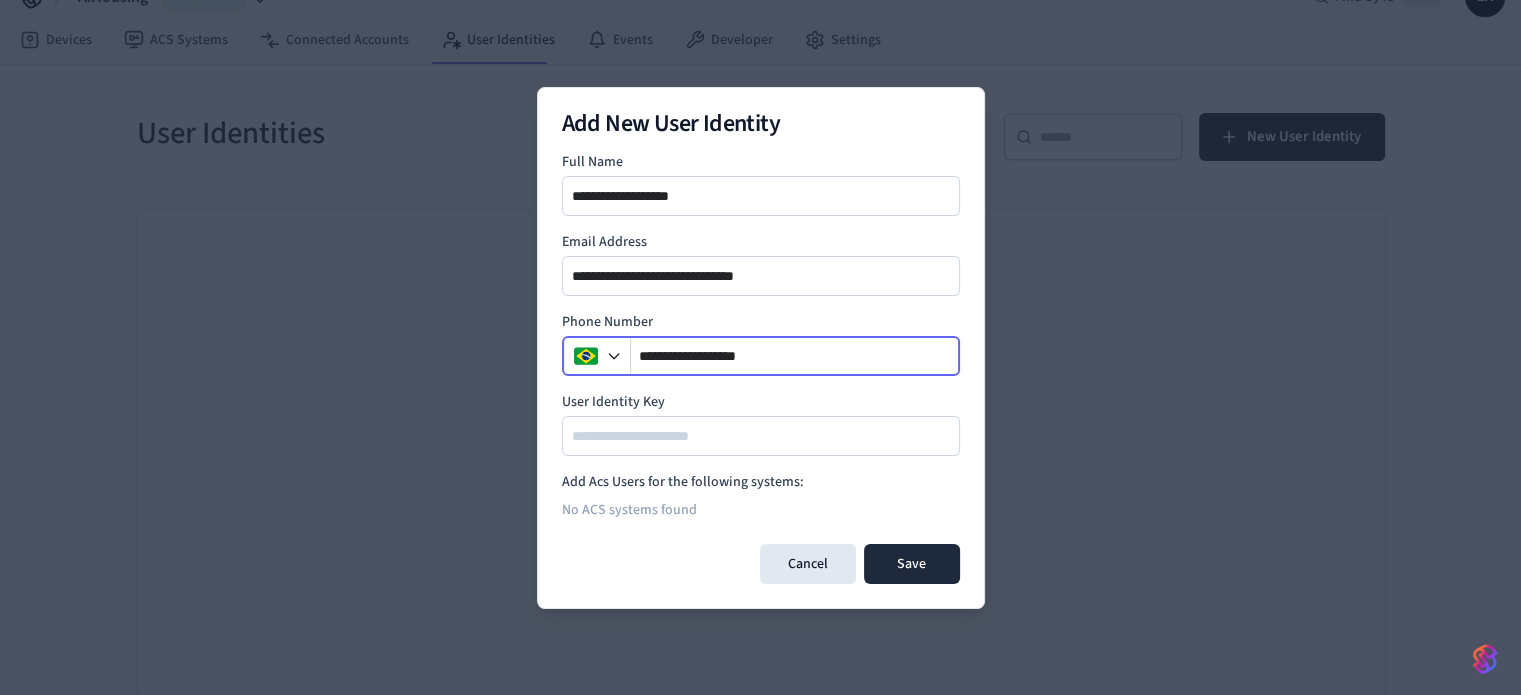 type on "**********" 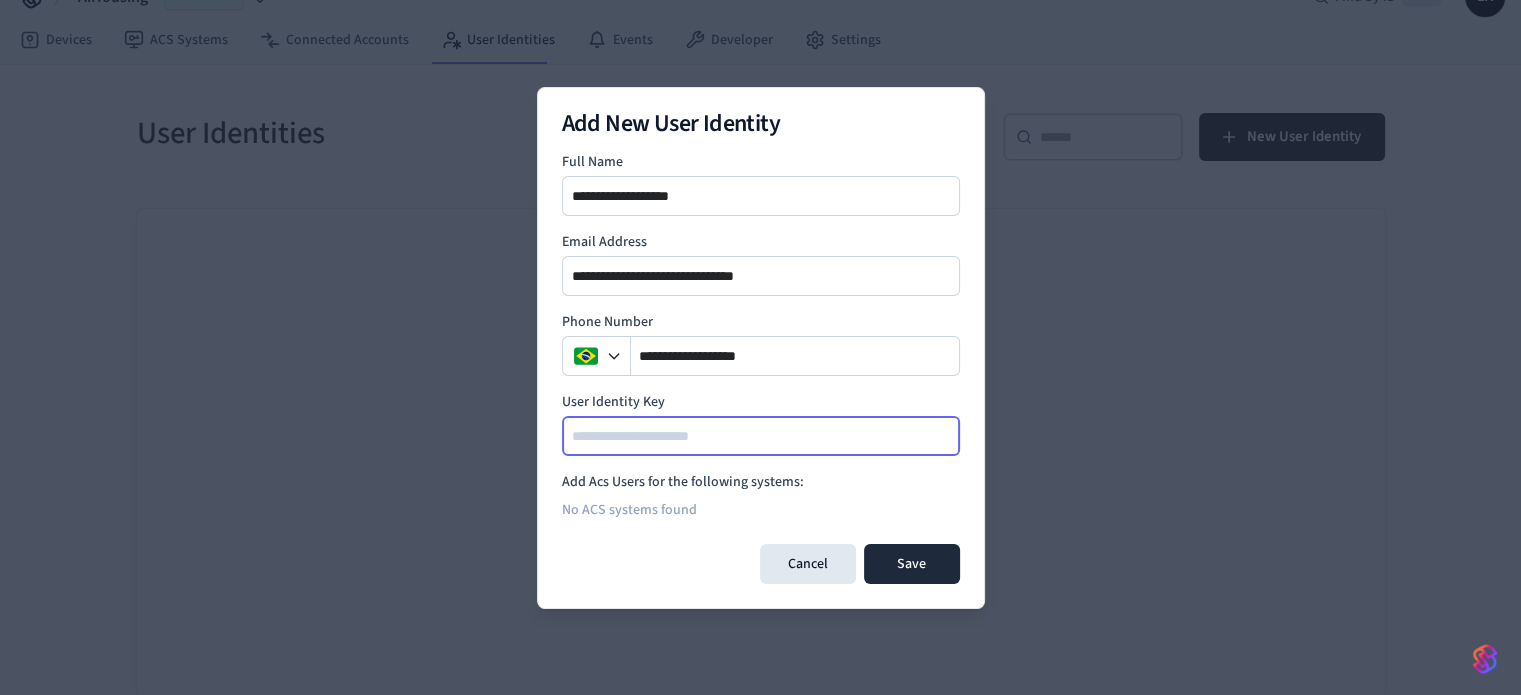 click at bounding box center [762, 436] 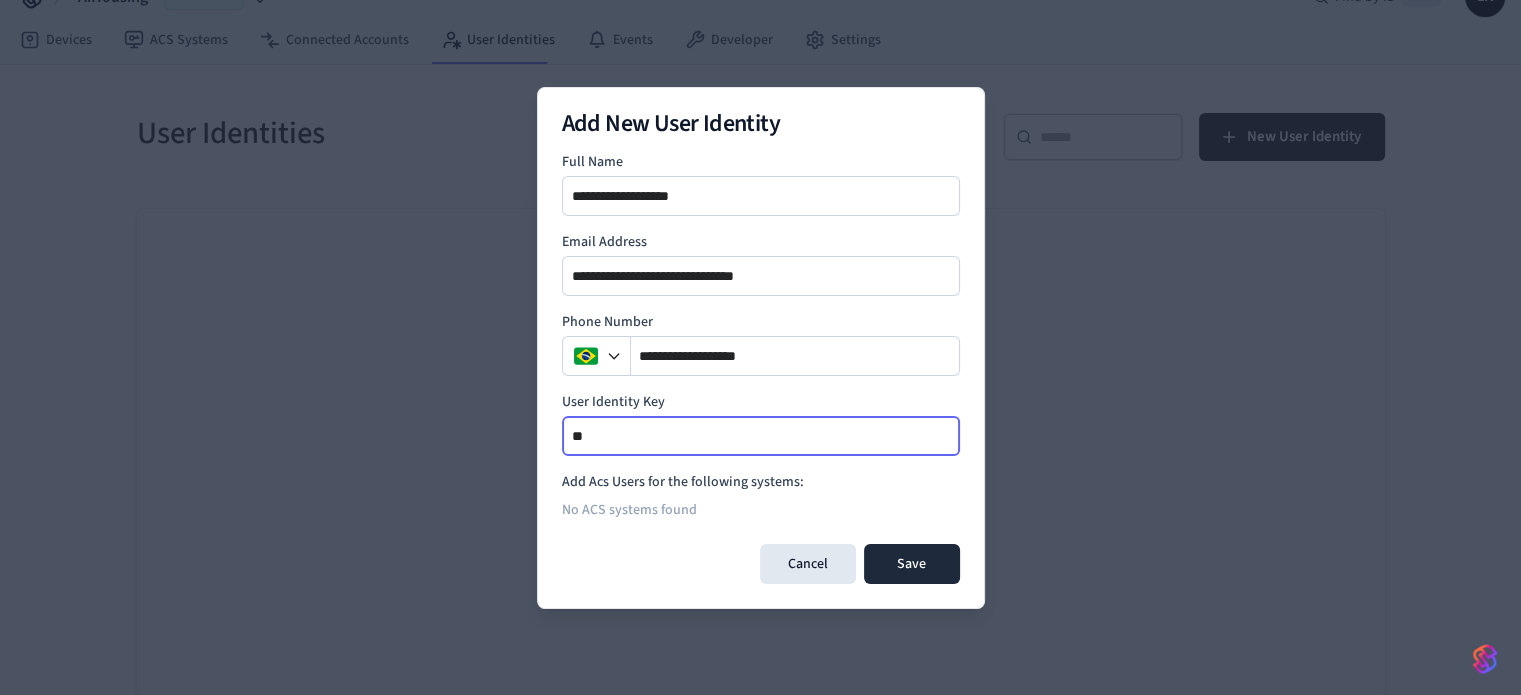 type on "*" 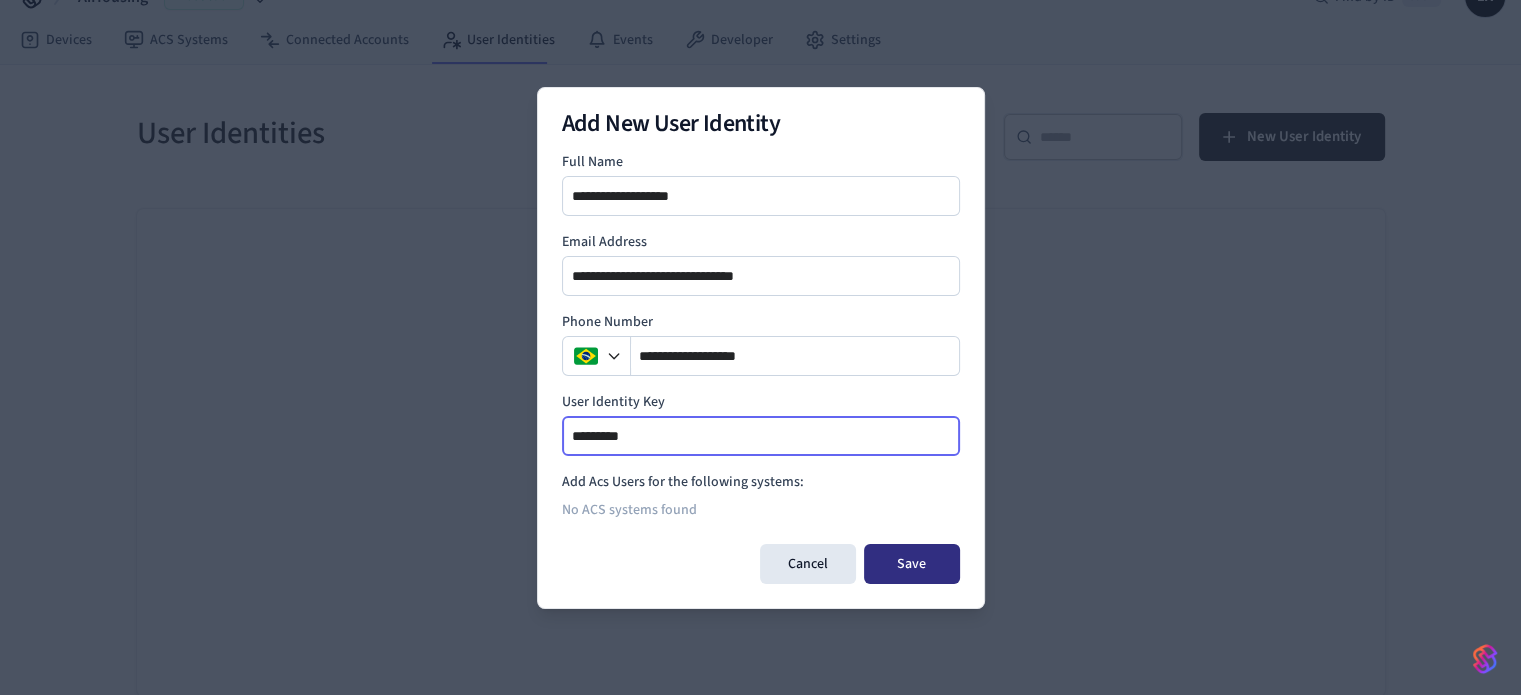 type on "*********" 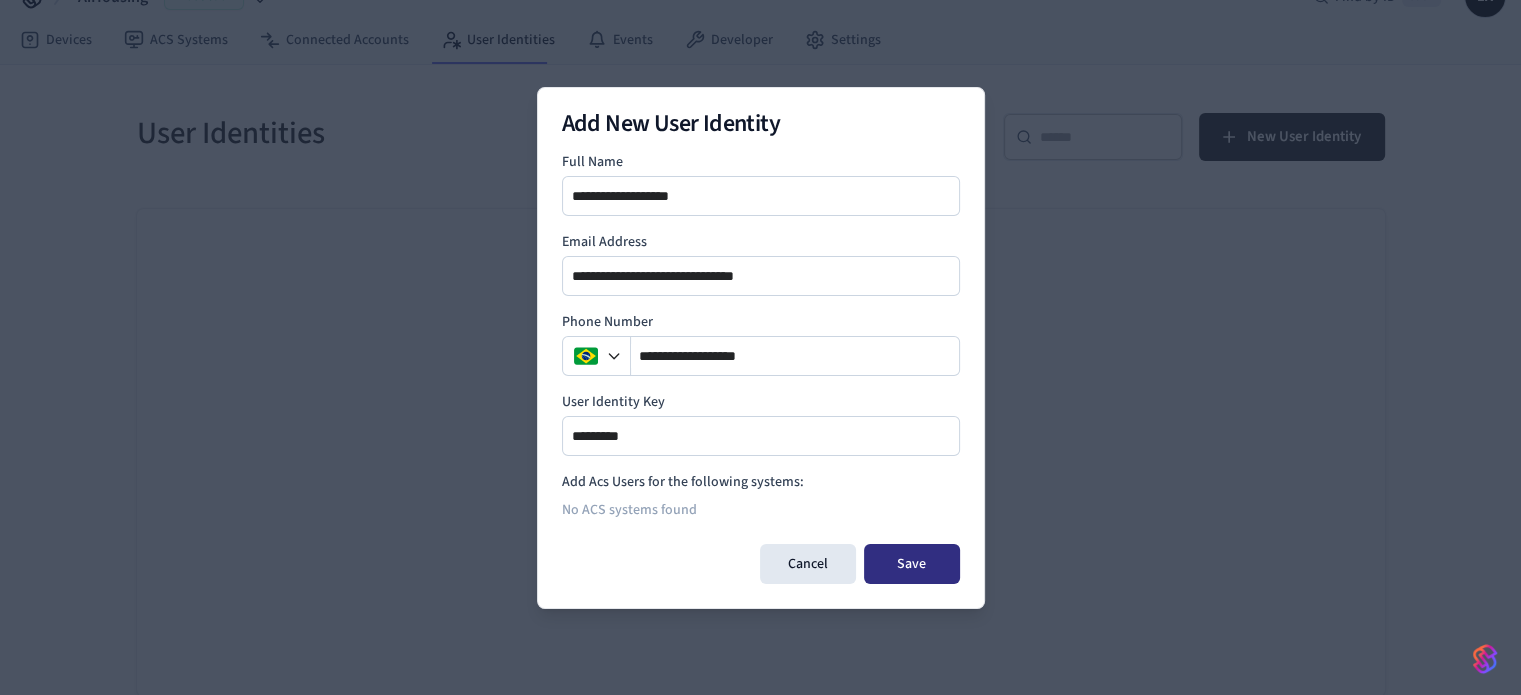 click on "Save" at bounding box center (912, 564) 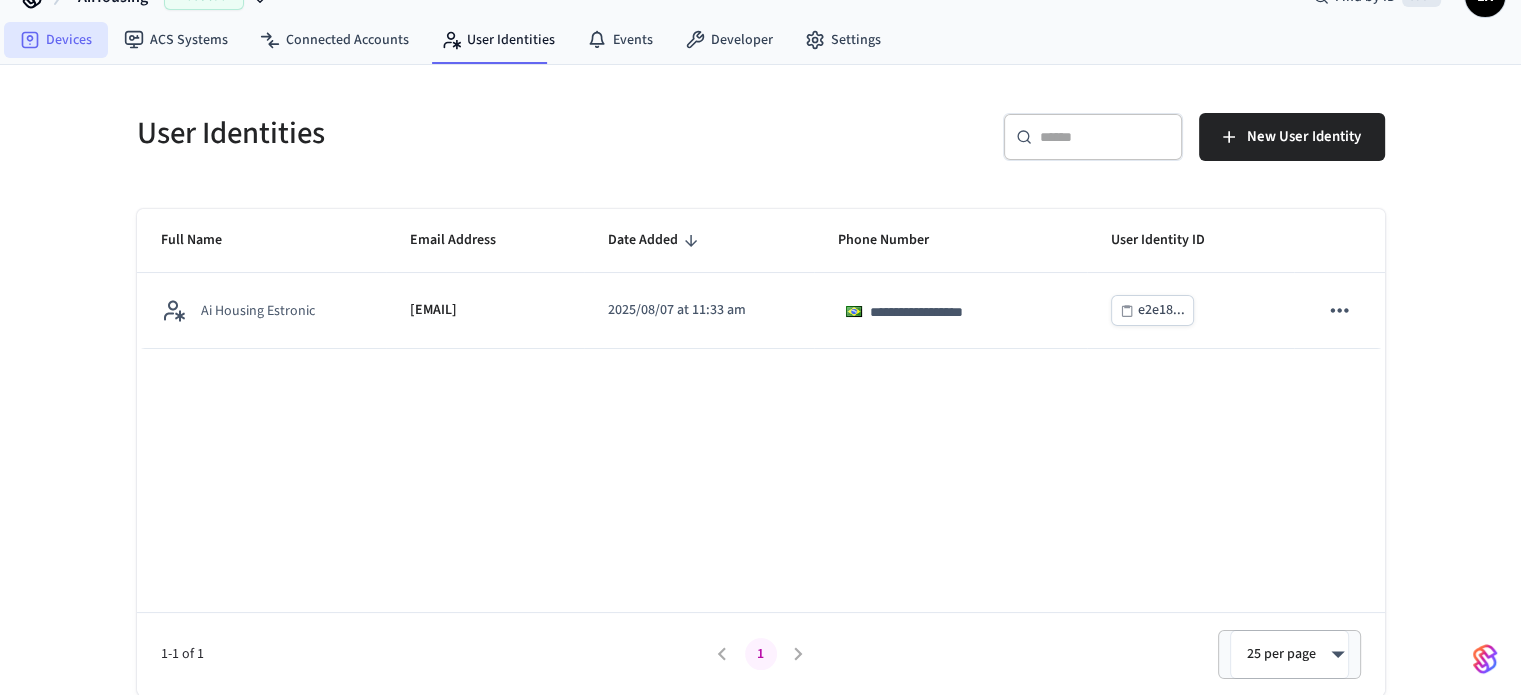 click on "Devices" at bounding box center (56, 40) 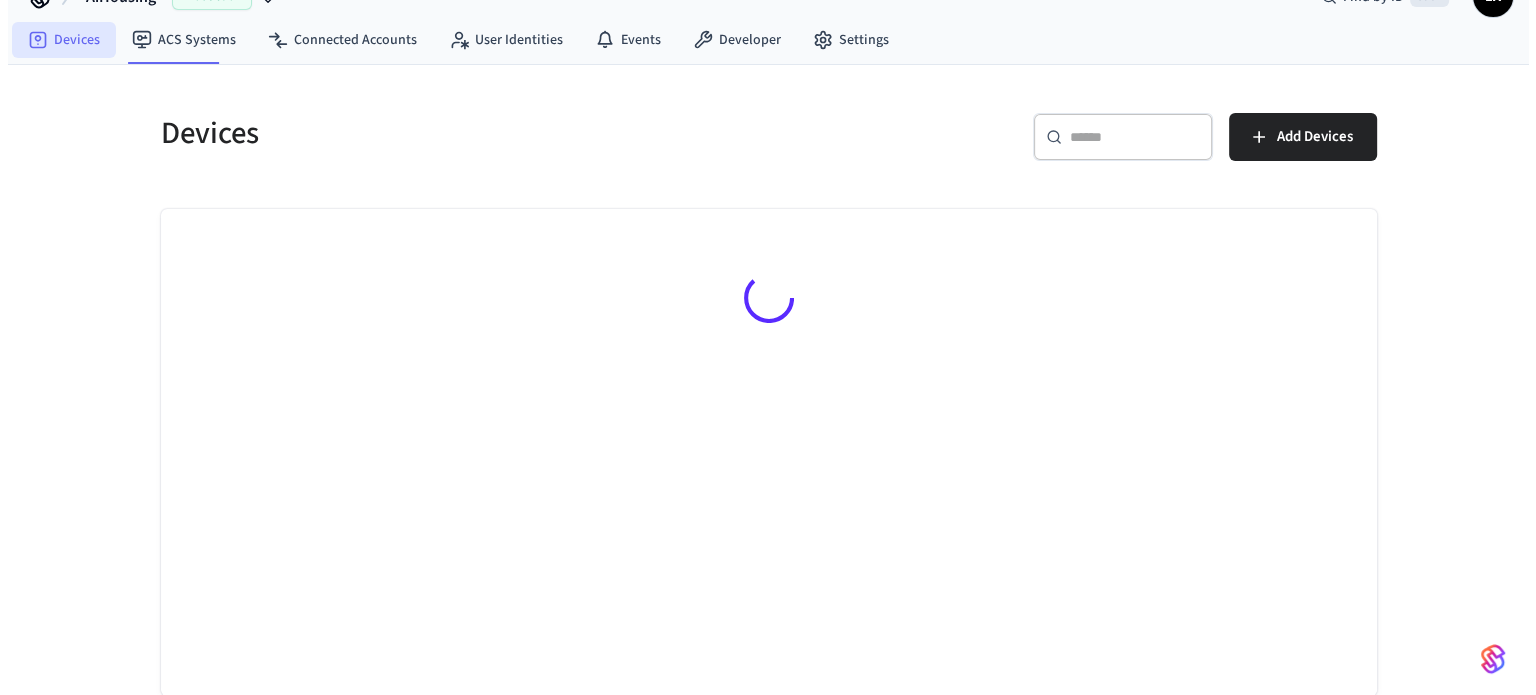 scroll, scrollTop: 0, scrollLeft: 0, axis: both 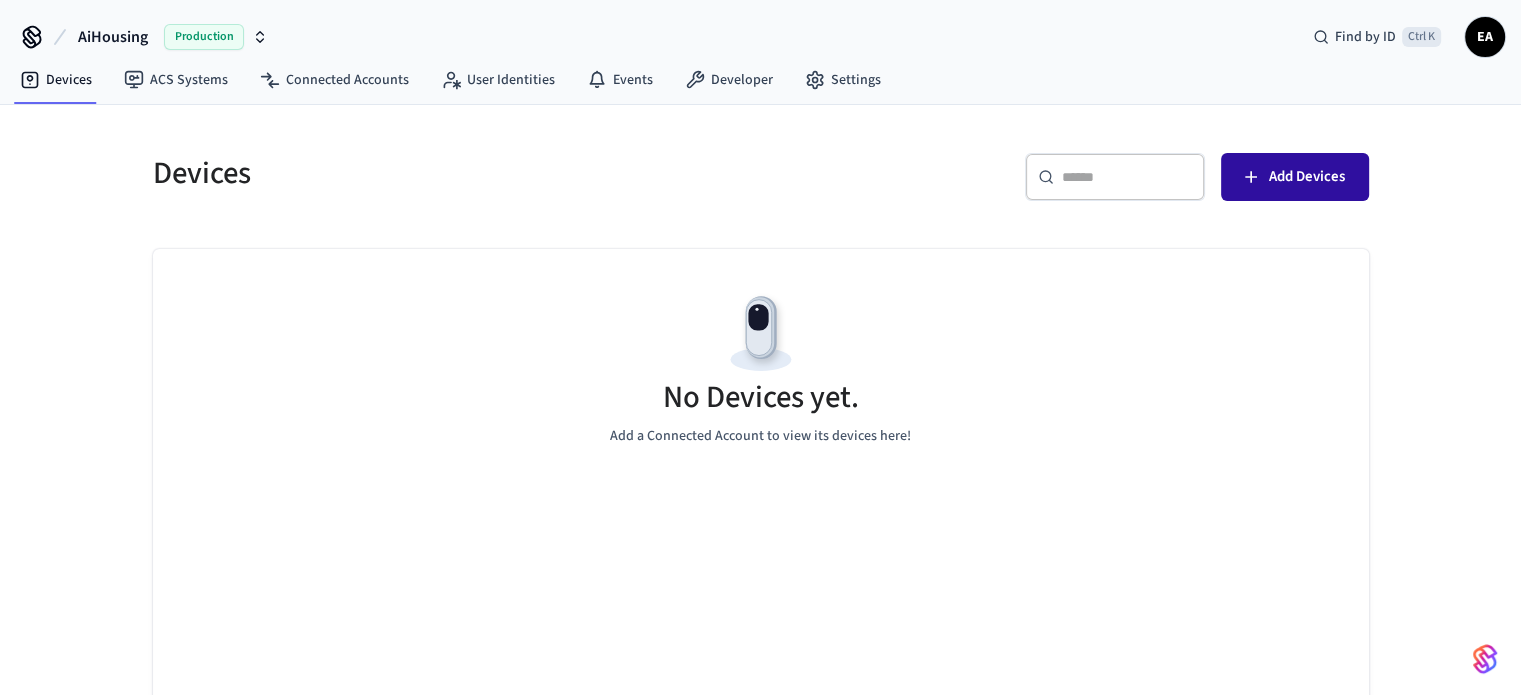 click on "Add Devices" at bounding box center [1295, 177] 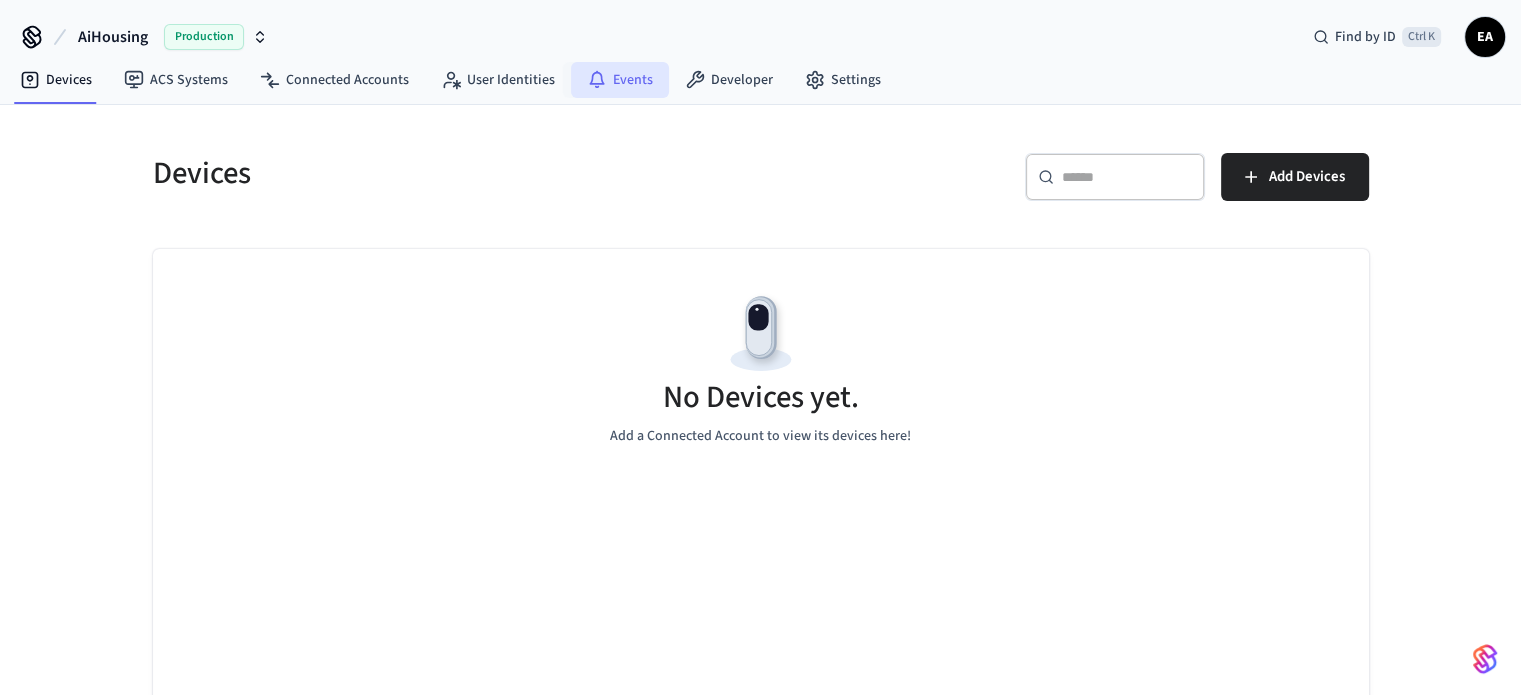 click on "Events" at bounding box center [620, 80] 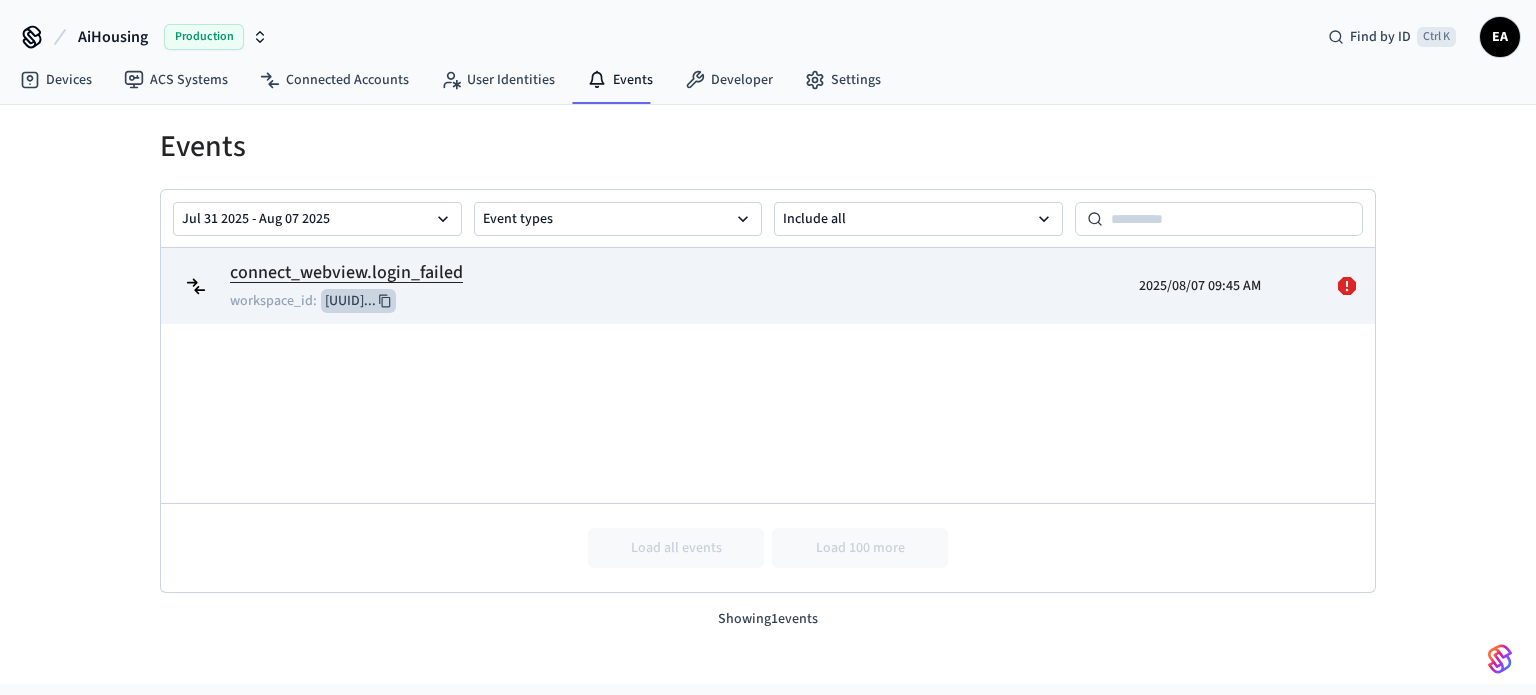 click on "8d879 ..." at bounding box center (358, 301) 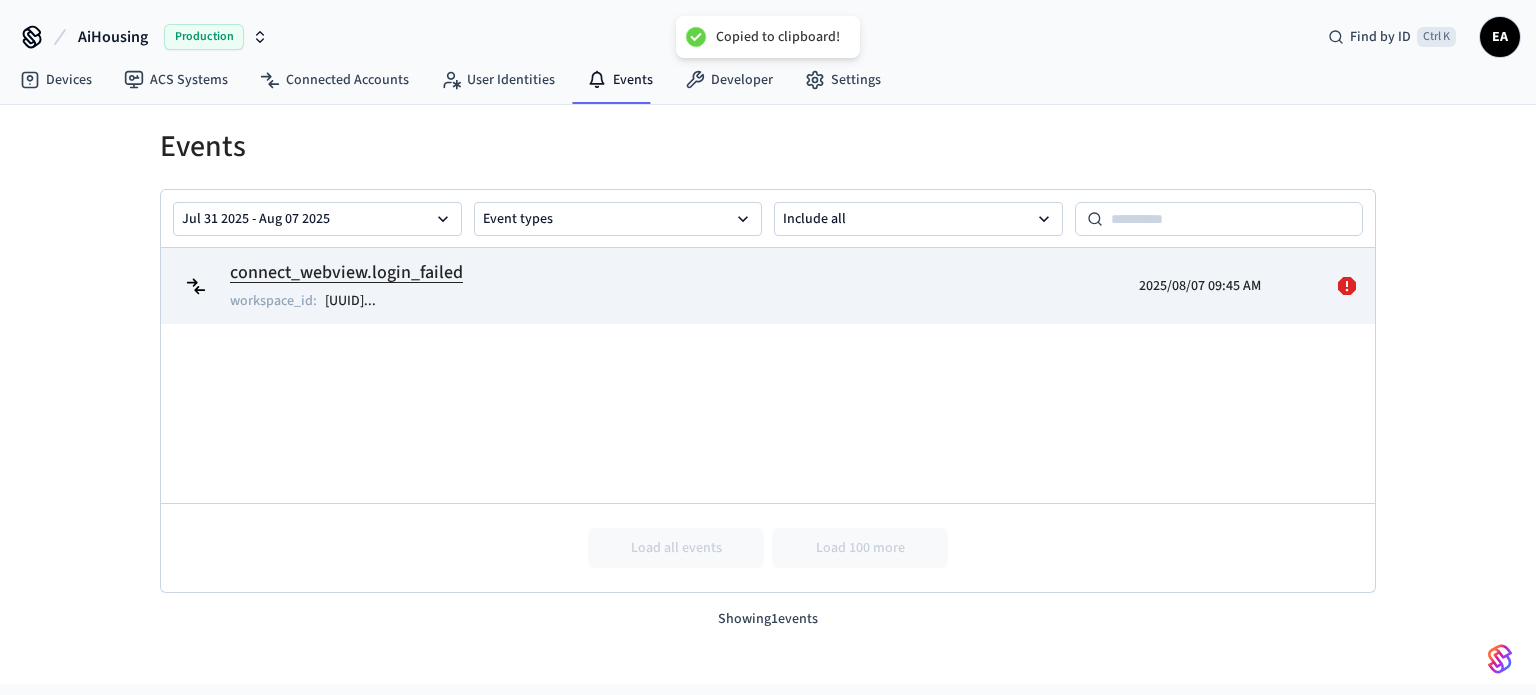 click on "connect_webview.login_failed" at bounding box center [346, 273] 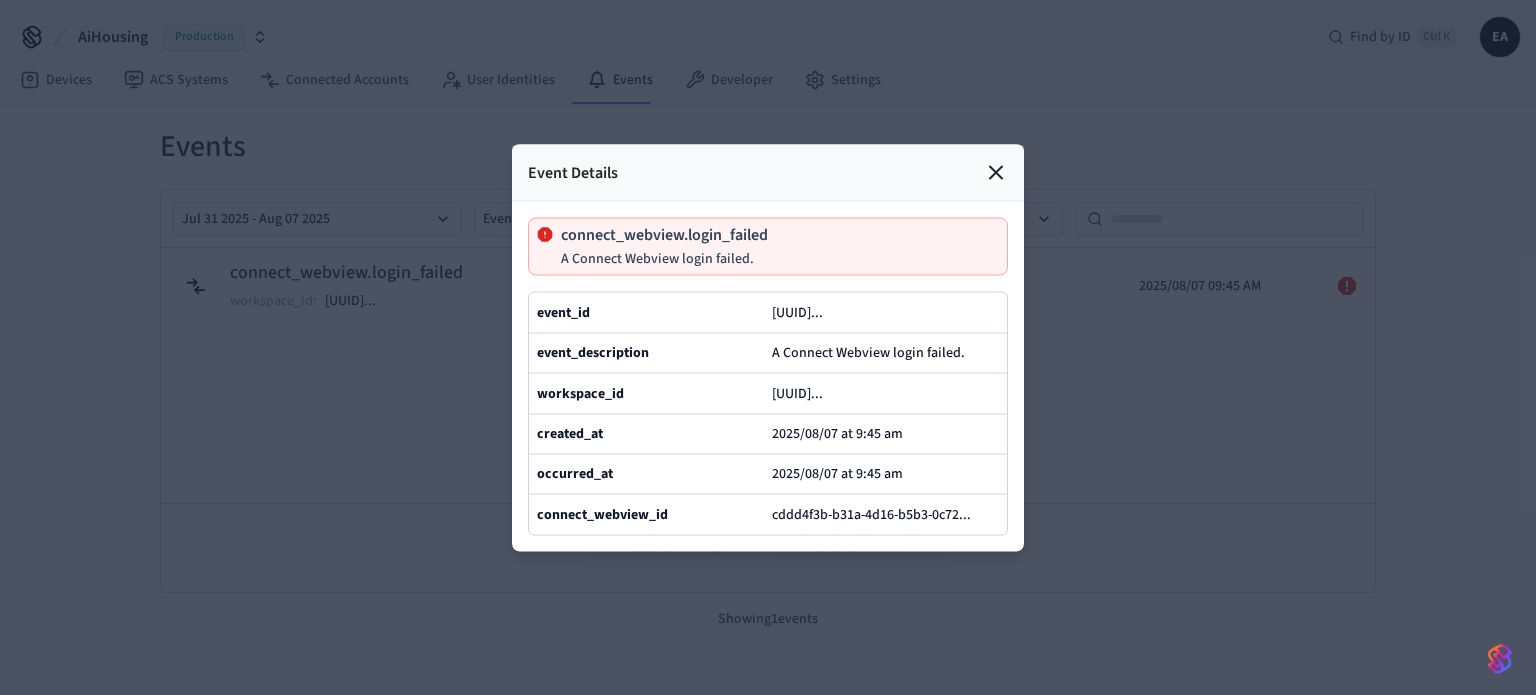 click on "event_id fd695b49-e879-4002-8008-2429 ..." at bounding box center (768, 312) 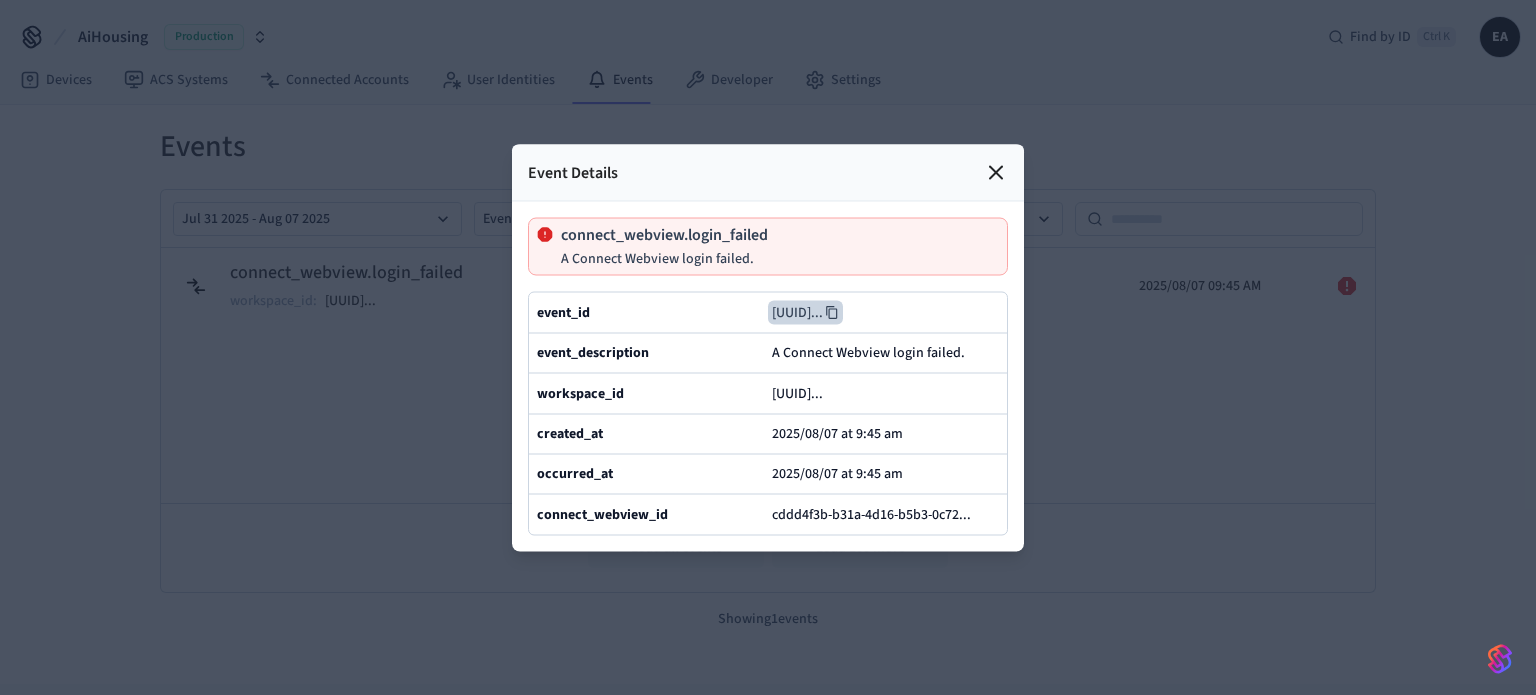 click on "fd695b49-e879-4002-8008-2429 ..." at bounding box center (805, 312) 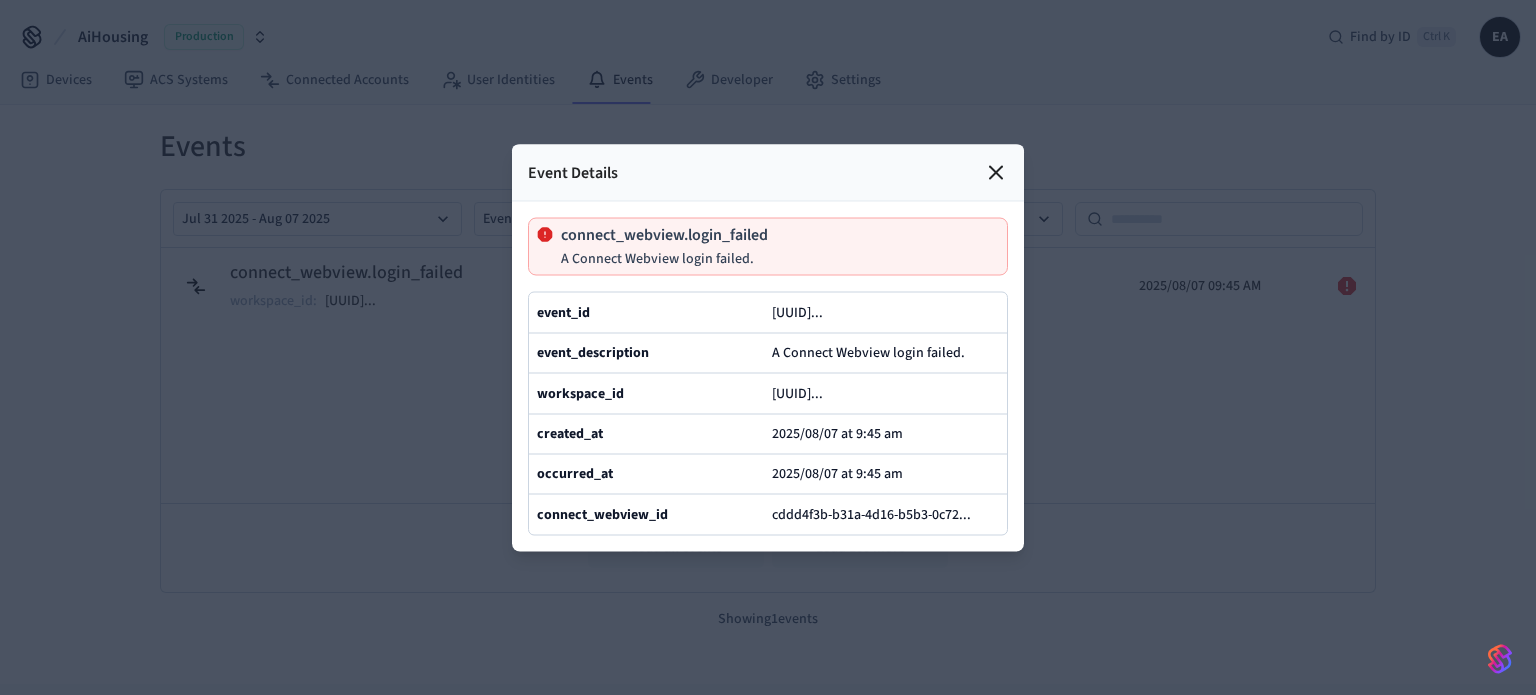 click 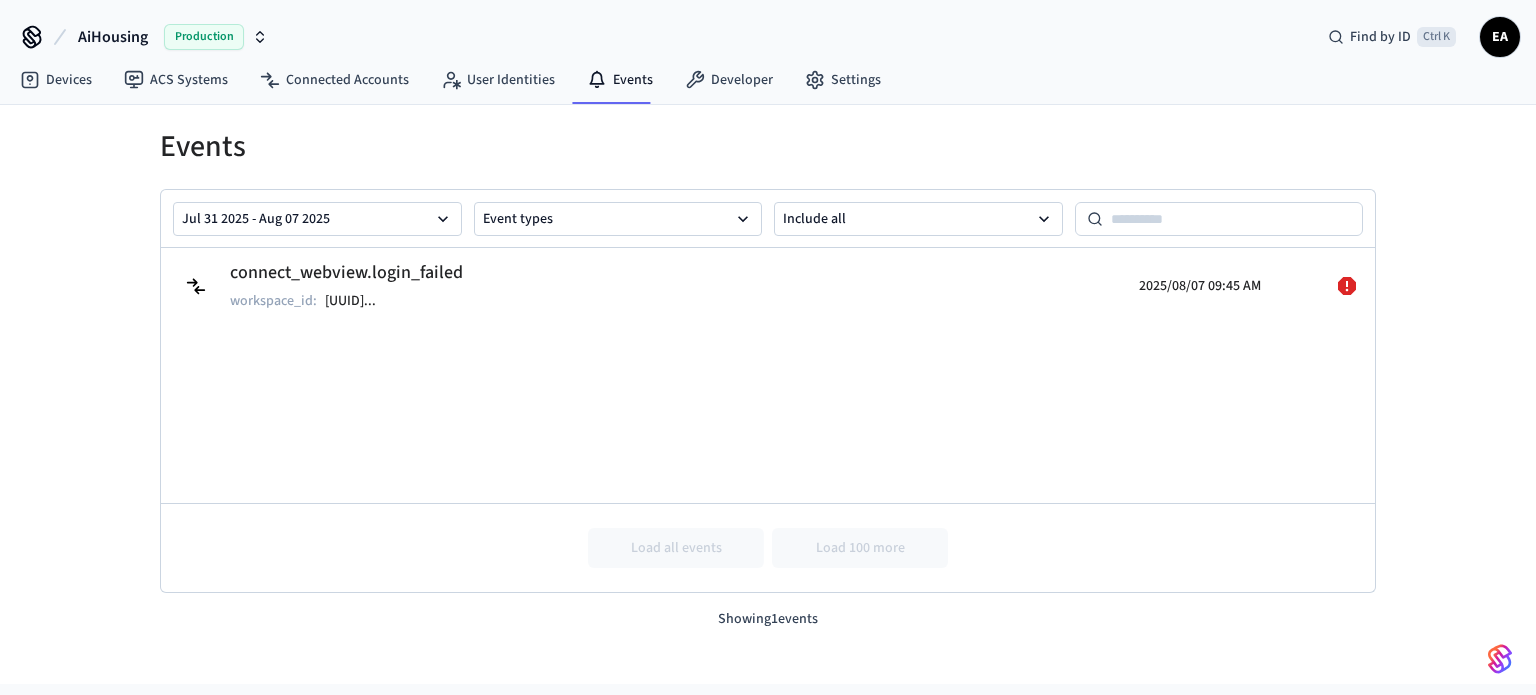 click on "connect_webview.login_failed workspace_id : 8d879 ... 2025/08/07 09:45 AM Load all events Load 100 more" at bounding box center [768, 420] 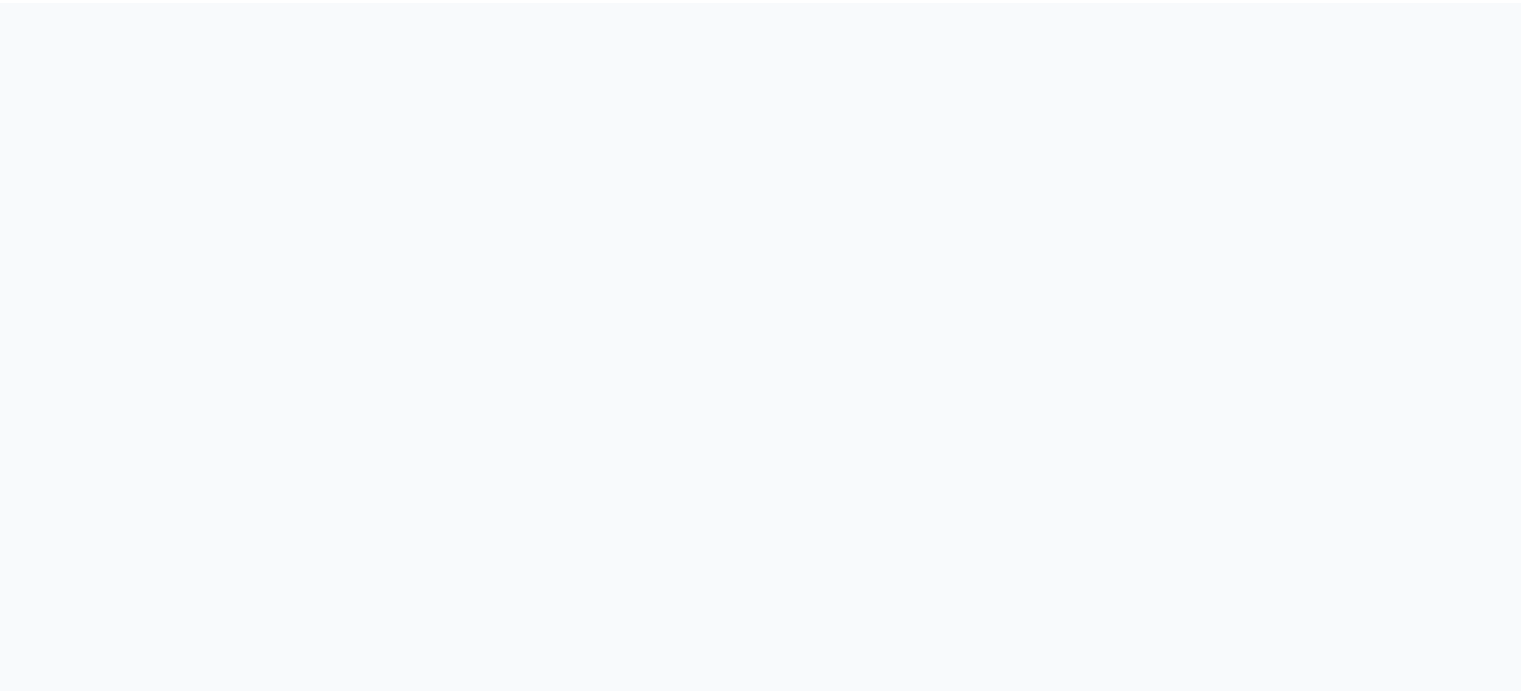 scroll, scrollTop: 0, scrollLeft: 0, axis: both 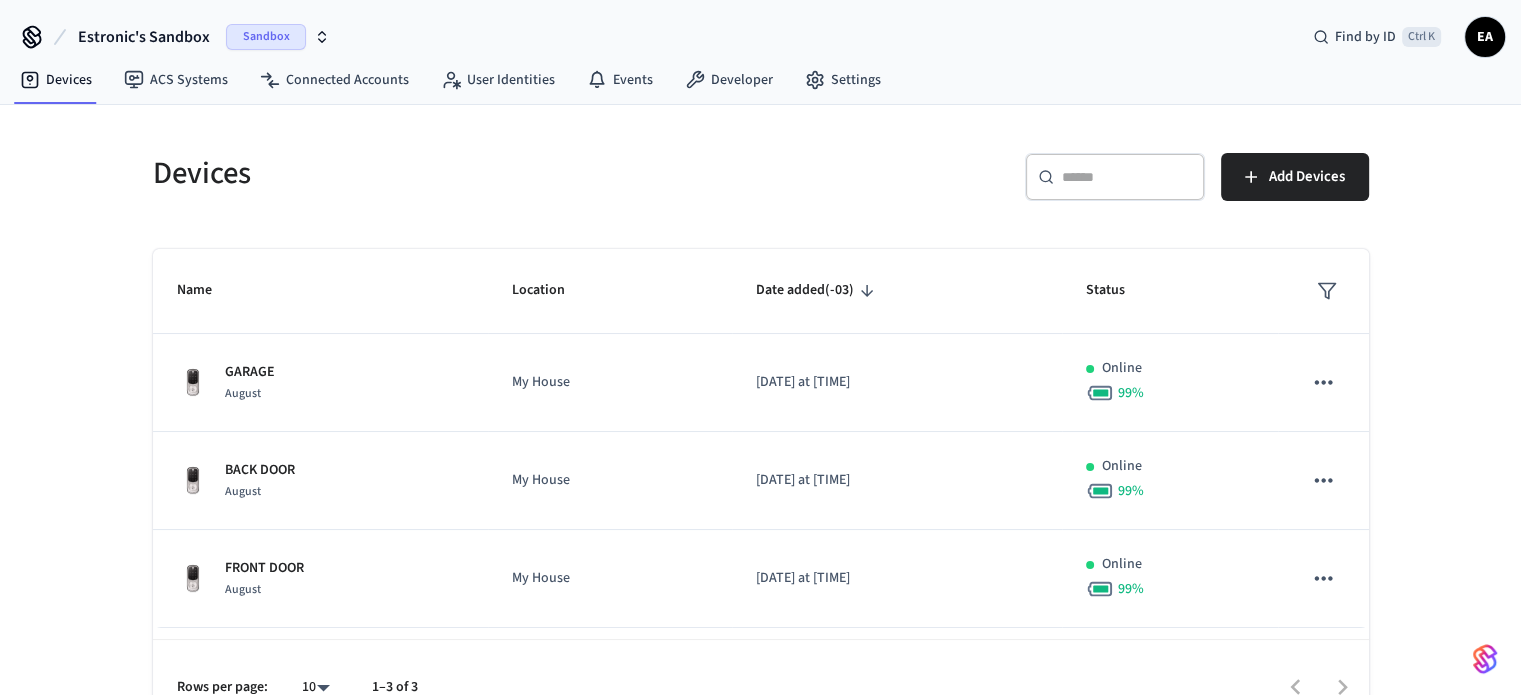 drag, startPoint x: 320, startPoint y: 175, endPoint x: 300, endPoint y: 178, distance: 20.22375 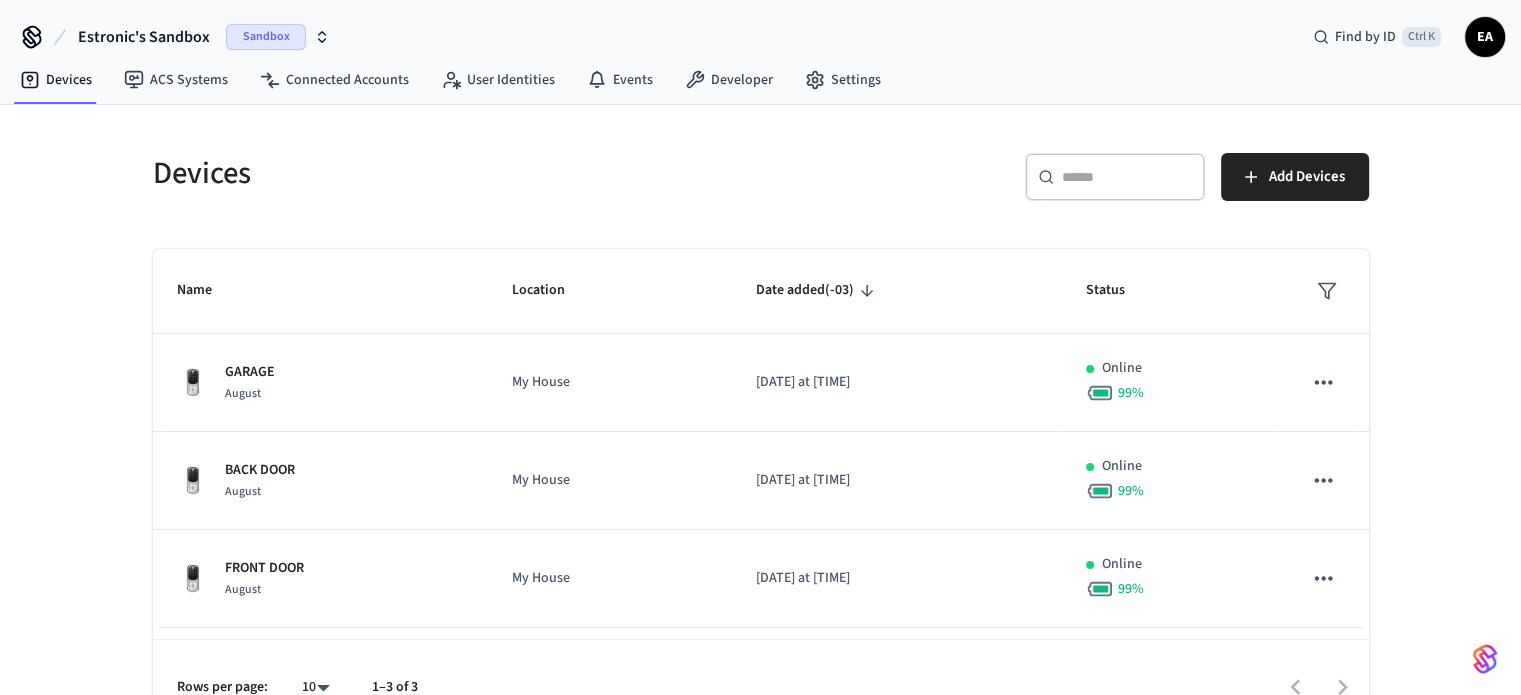 drag, startPoint x: 342, startPoint y: 194, endPoint x: 324, endPoint y: 189, distance: 18.681541 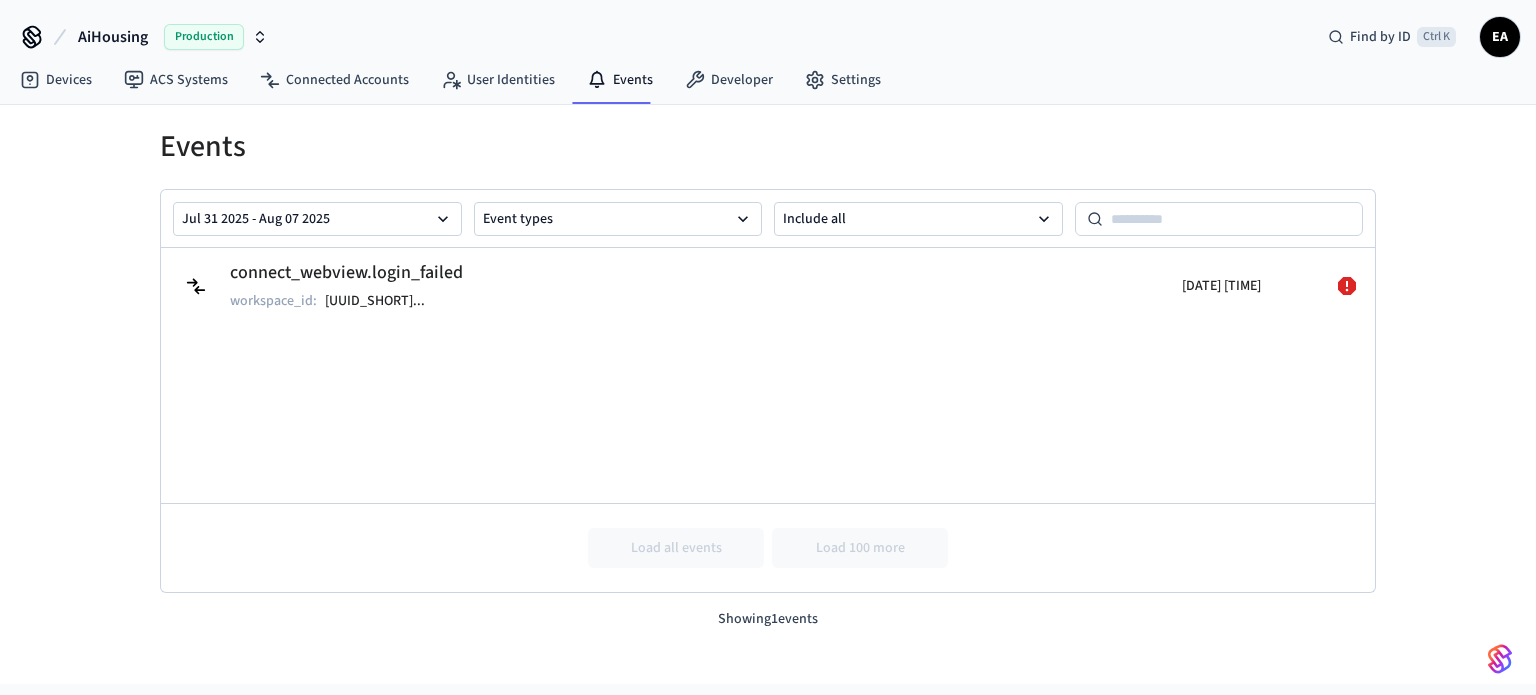 scroll, scrollTop: 0, scrollLeft: 0, axis: both 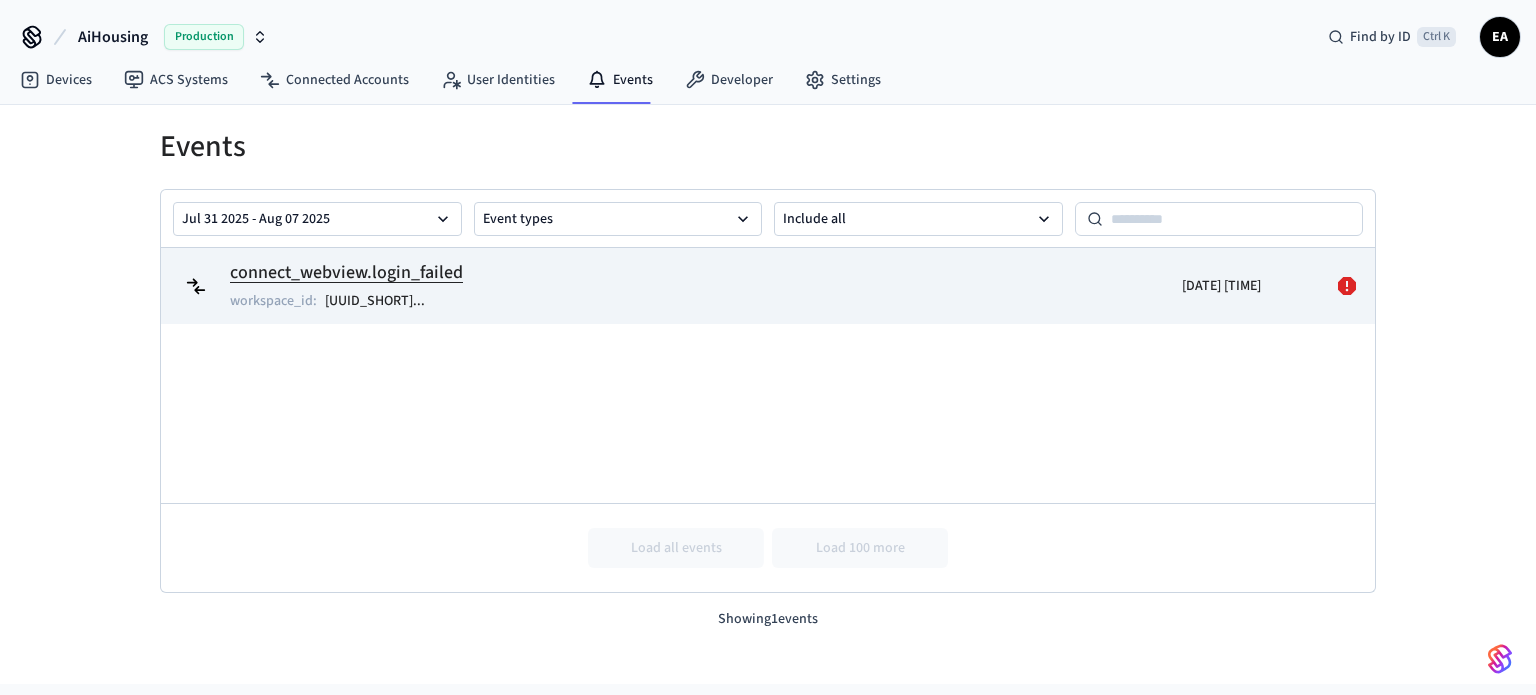 click on "2025/08/07 09:45 AM" at bounding box center [1221, 286] 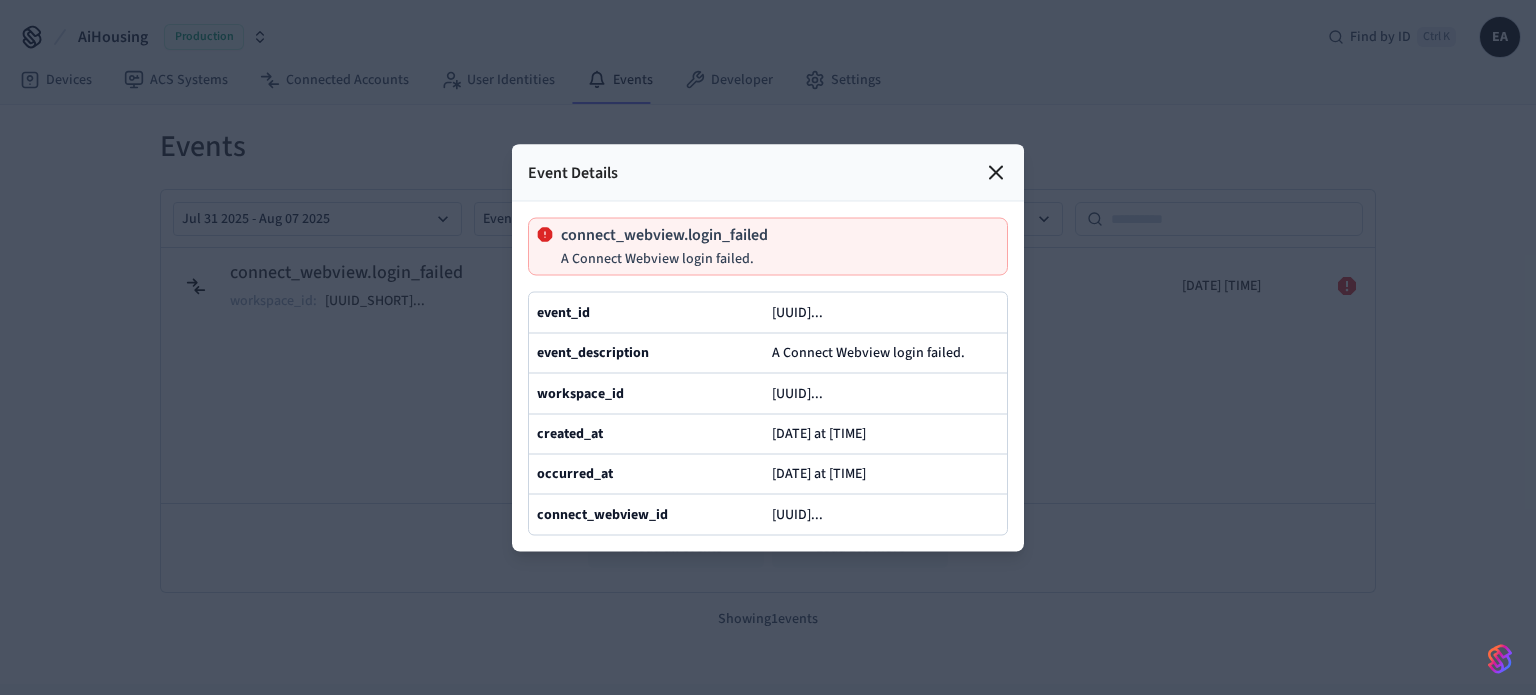 click 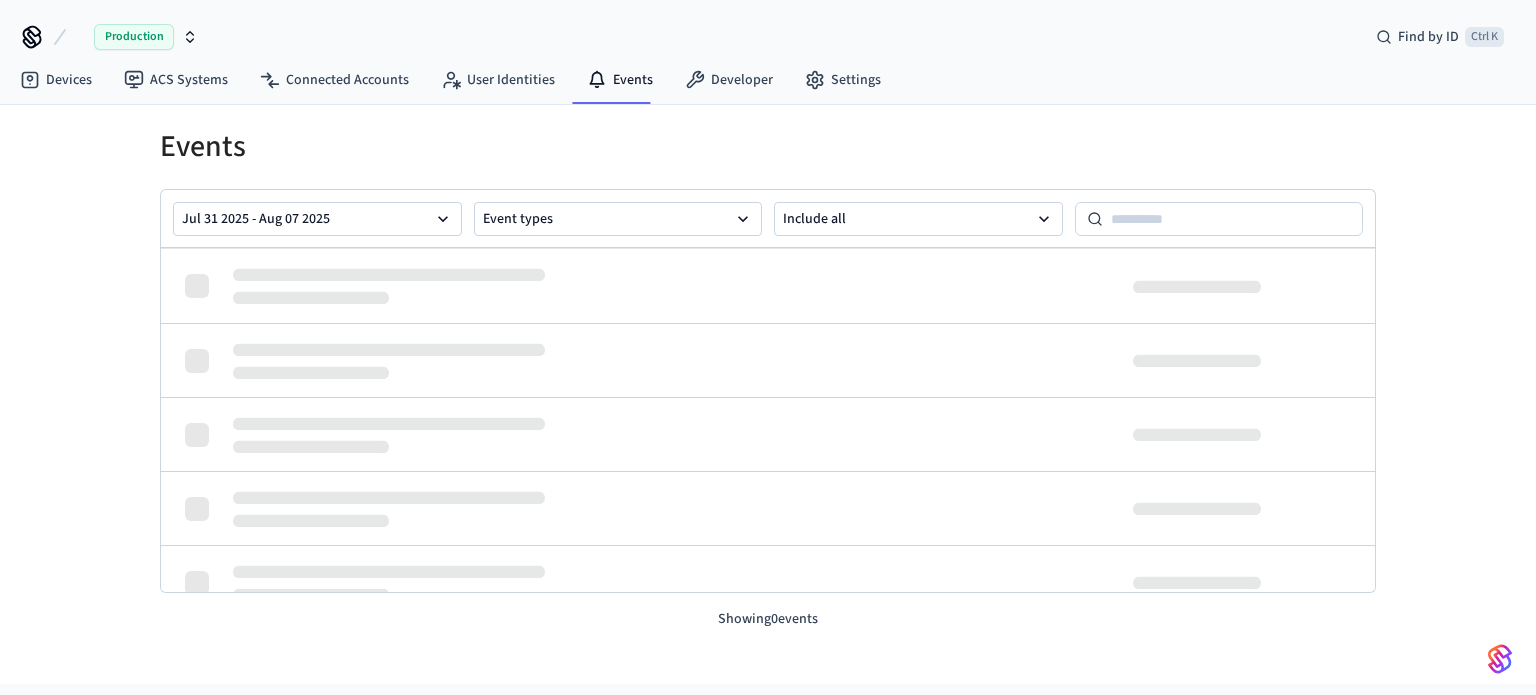 scroll, scrollTop: 0, scrollLeft: 0, axis: both 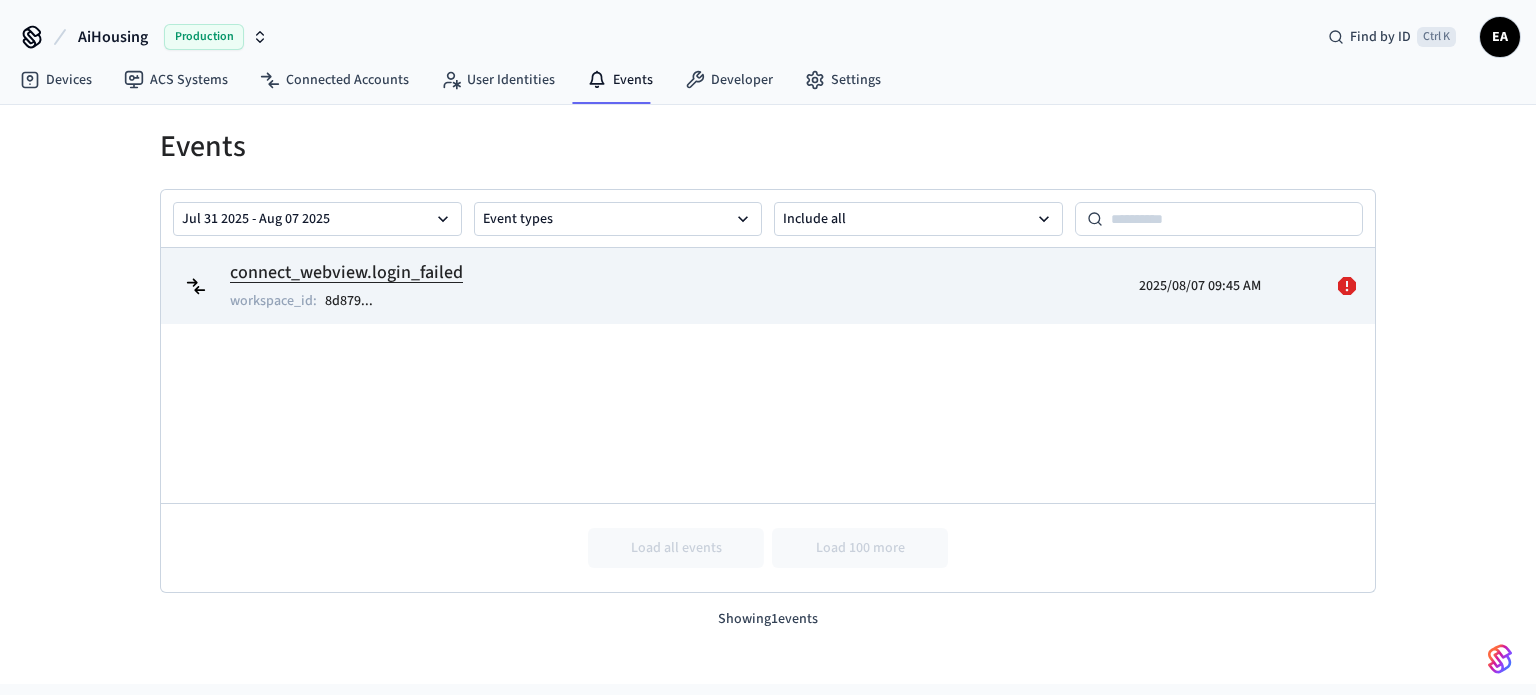 click at bounding box center [1310, 286] 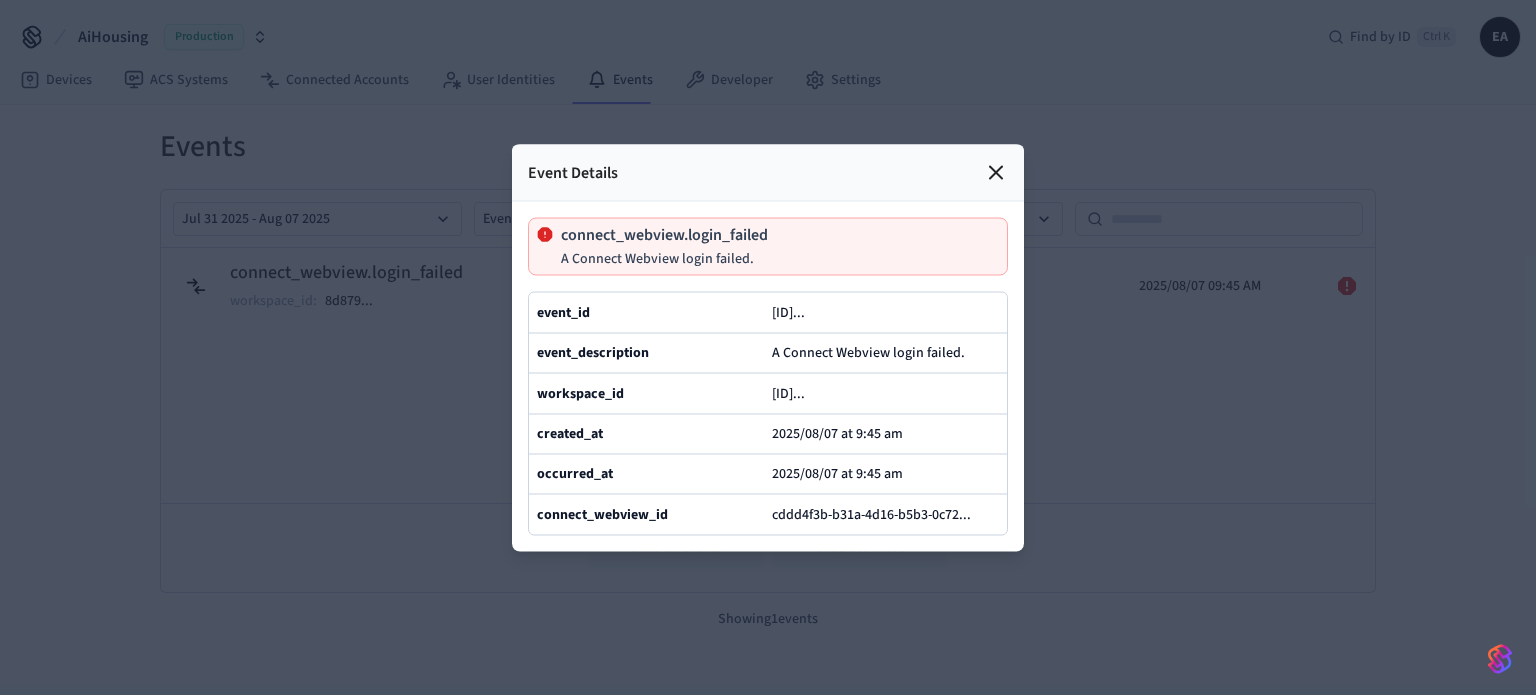 click on "A Connect Webview login failed." at bounding box center [664, 258] 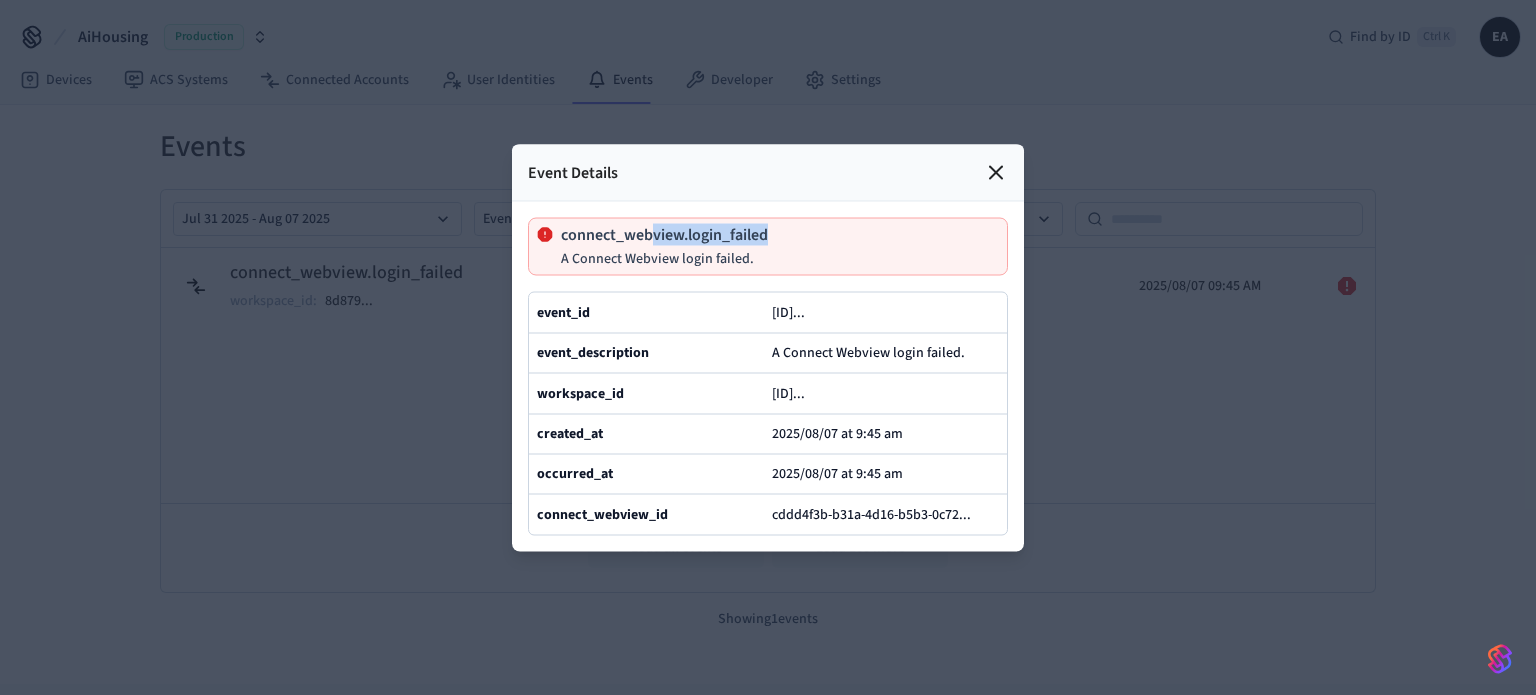 drag, startPoint x: 655, startPoint y: 203, endPoint x: 809, endPoint y: 206, distance: 154.02922 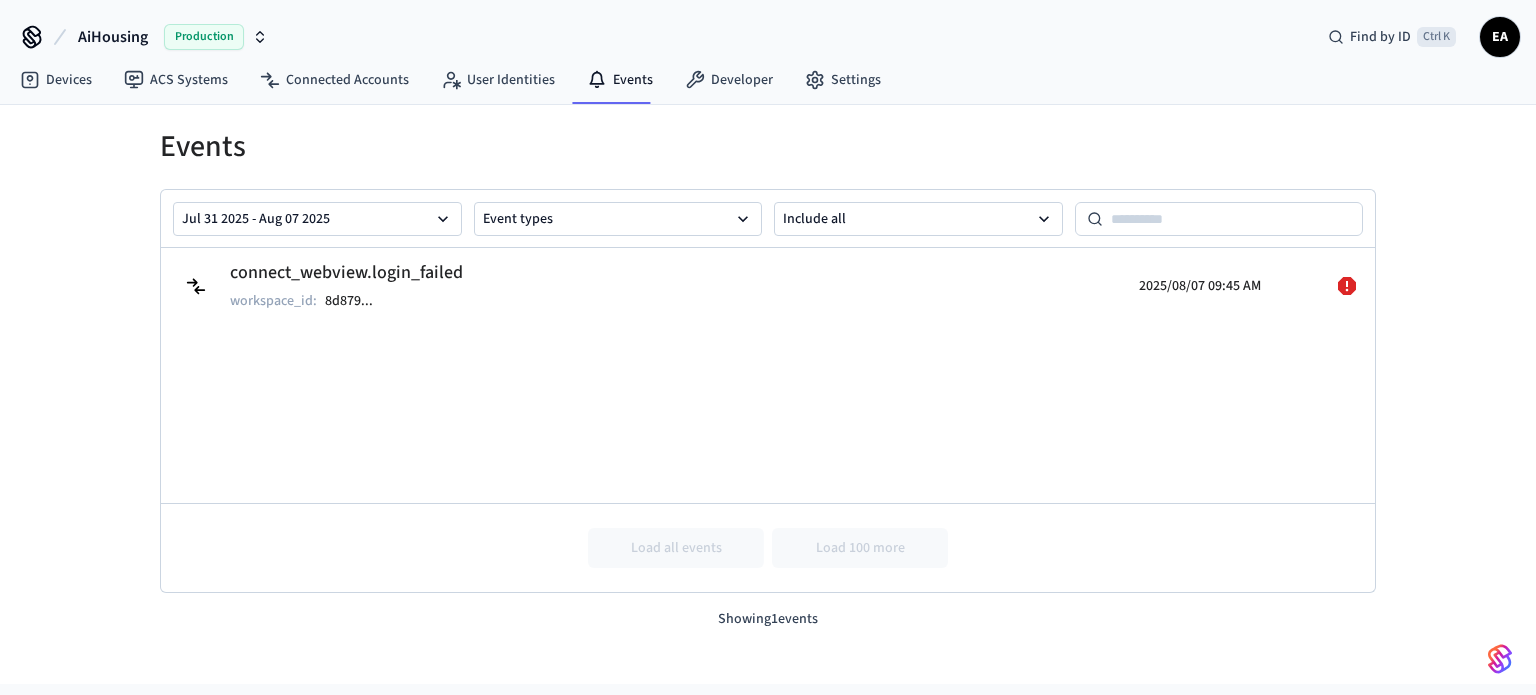 click on "connect_webview.login_failed workspace_id : [UUID] ... [DATE] [TIME] Load all events Load 100 more" at bounding box center (768, 420) 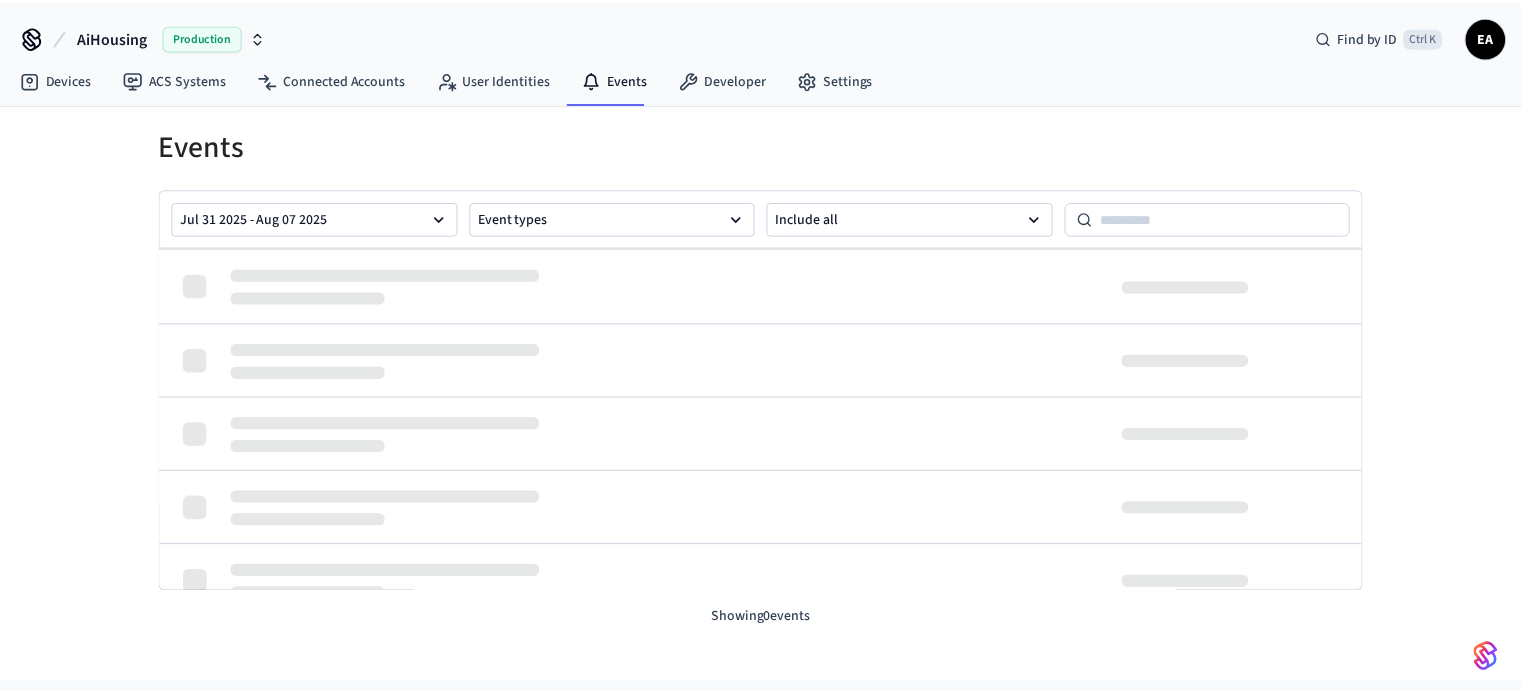 scroll, scrollTop: 0, scrollLeft: 0, axis: both 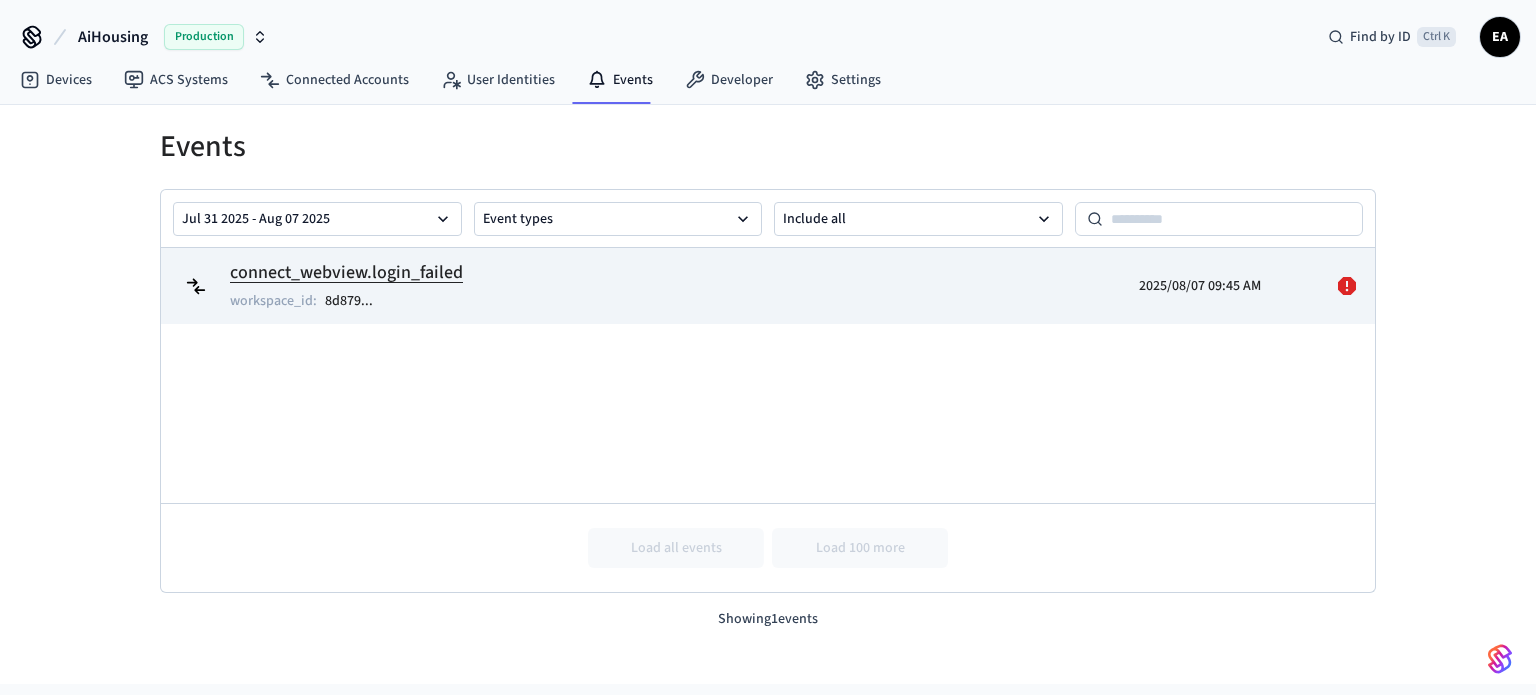 click 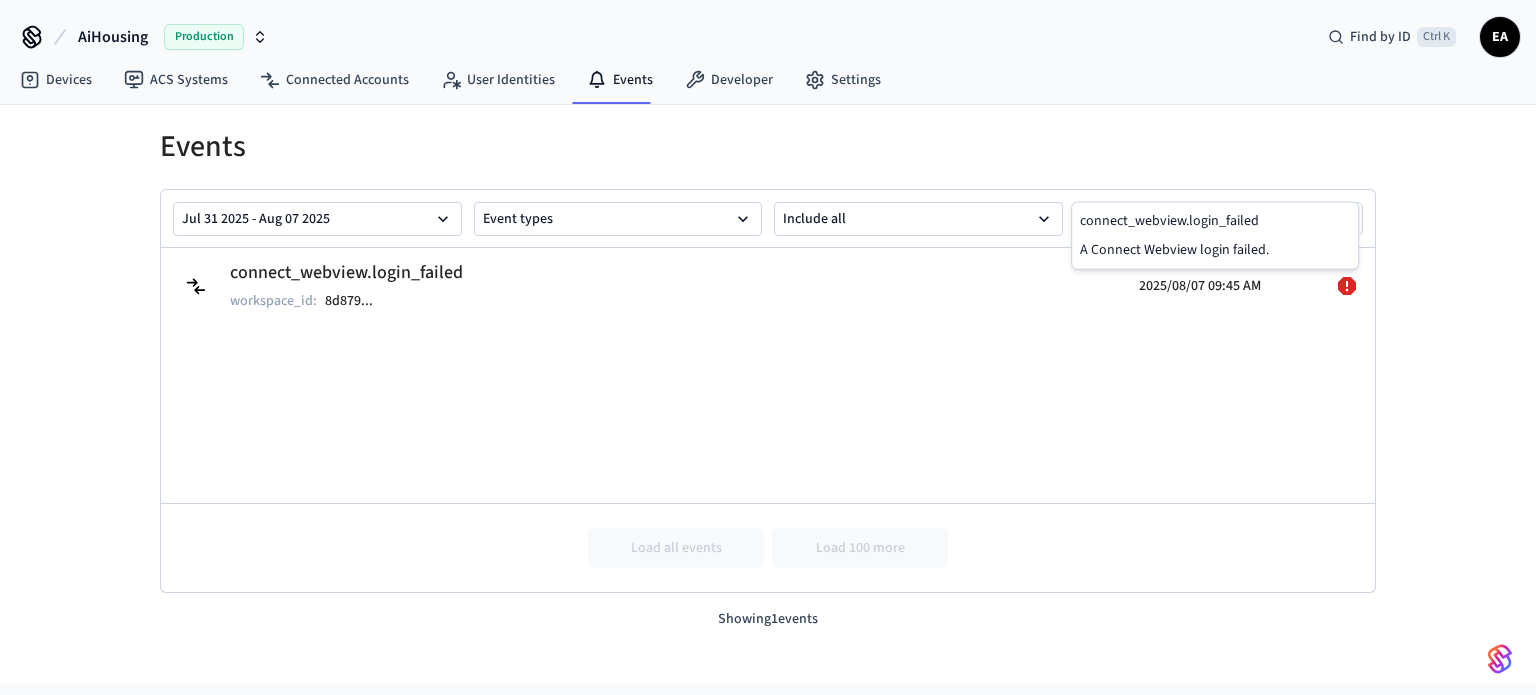 click on "connect_webview.login_failed" at bounding box center (1215, 221) 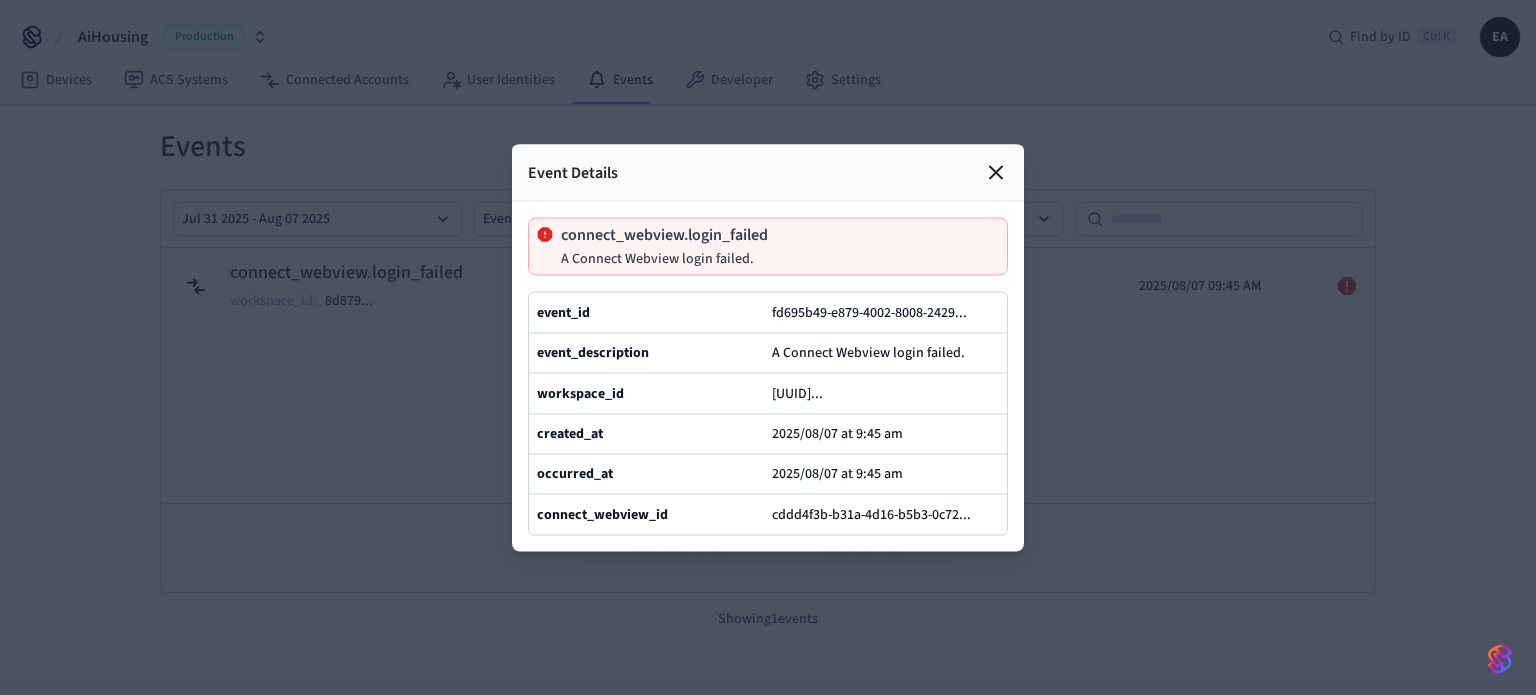 click 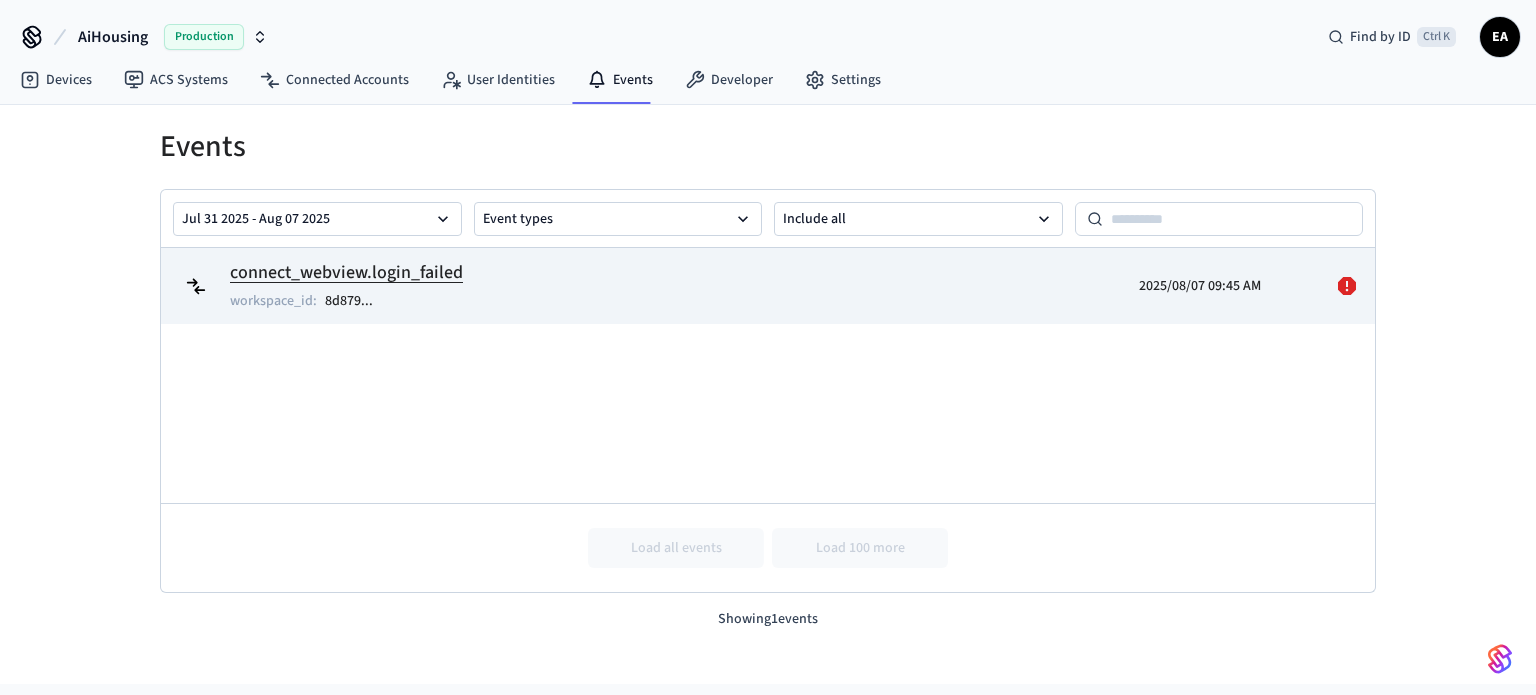click 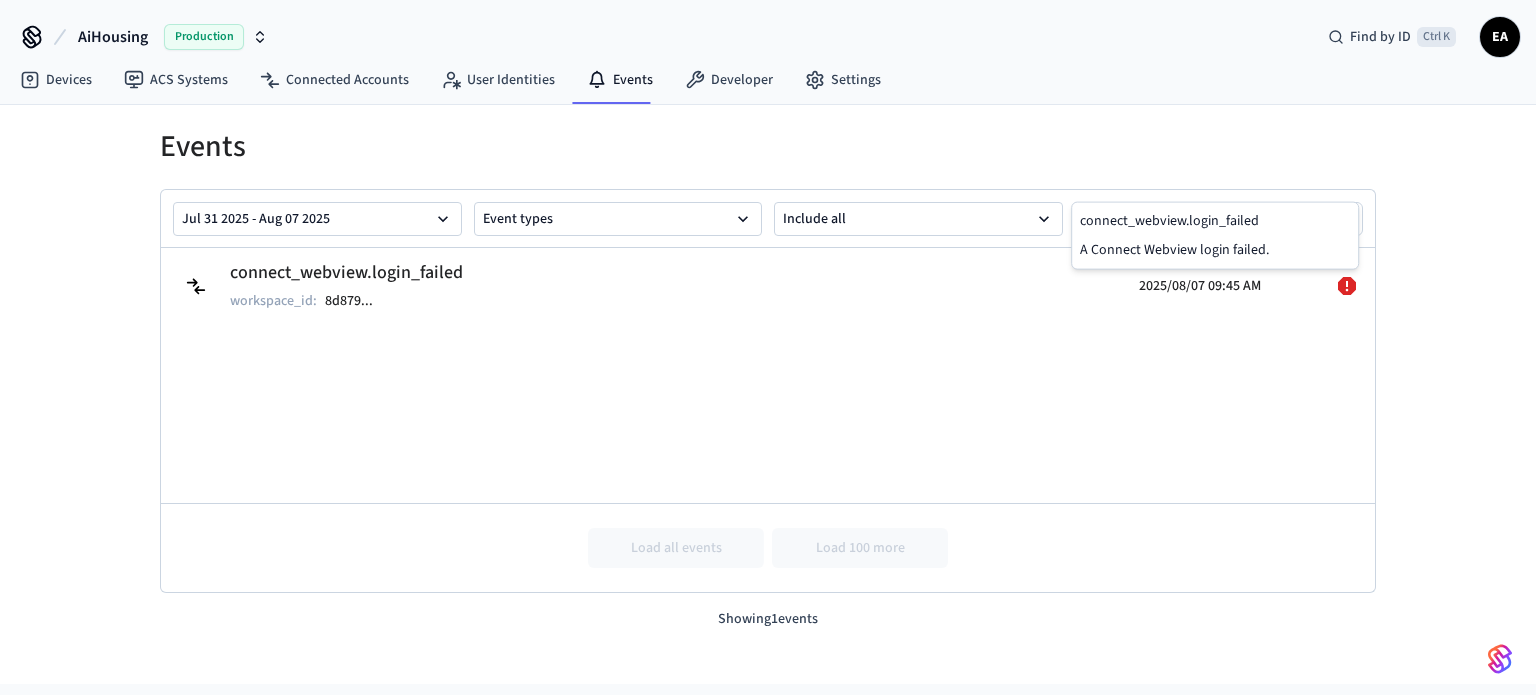 click on "A Connect Webview login failed." at bounding box center [1215, 250] 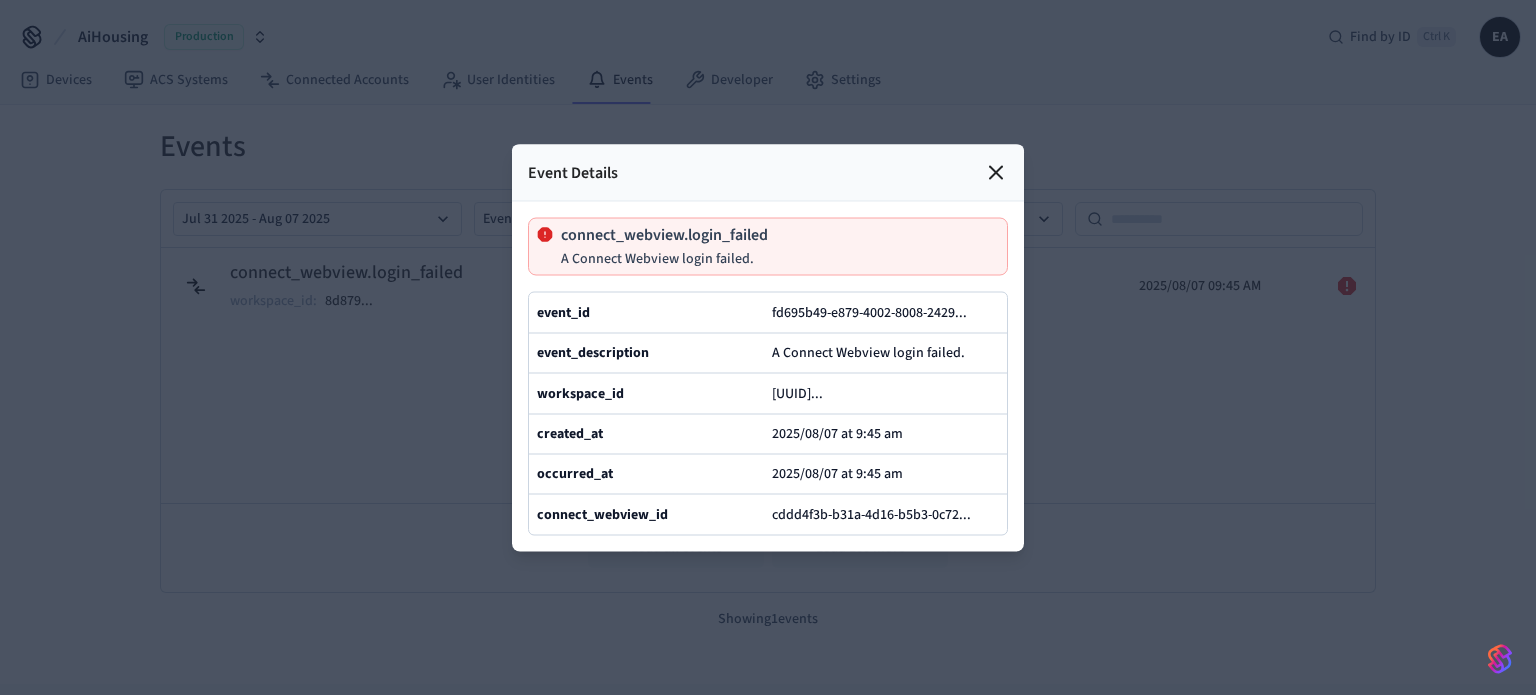 click 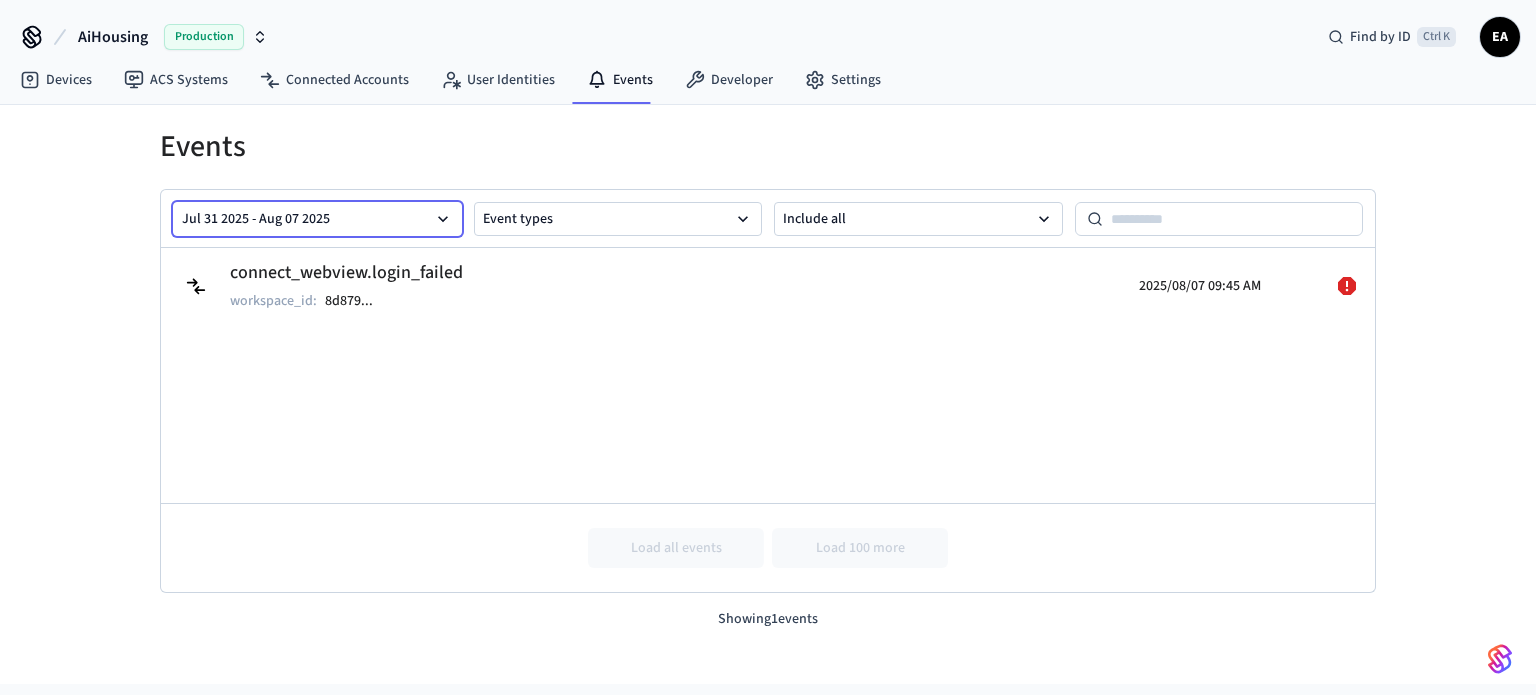 click on "Jul 31 2025   -   Aug 07 2025" at bounding box center (317, 219) 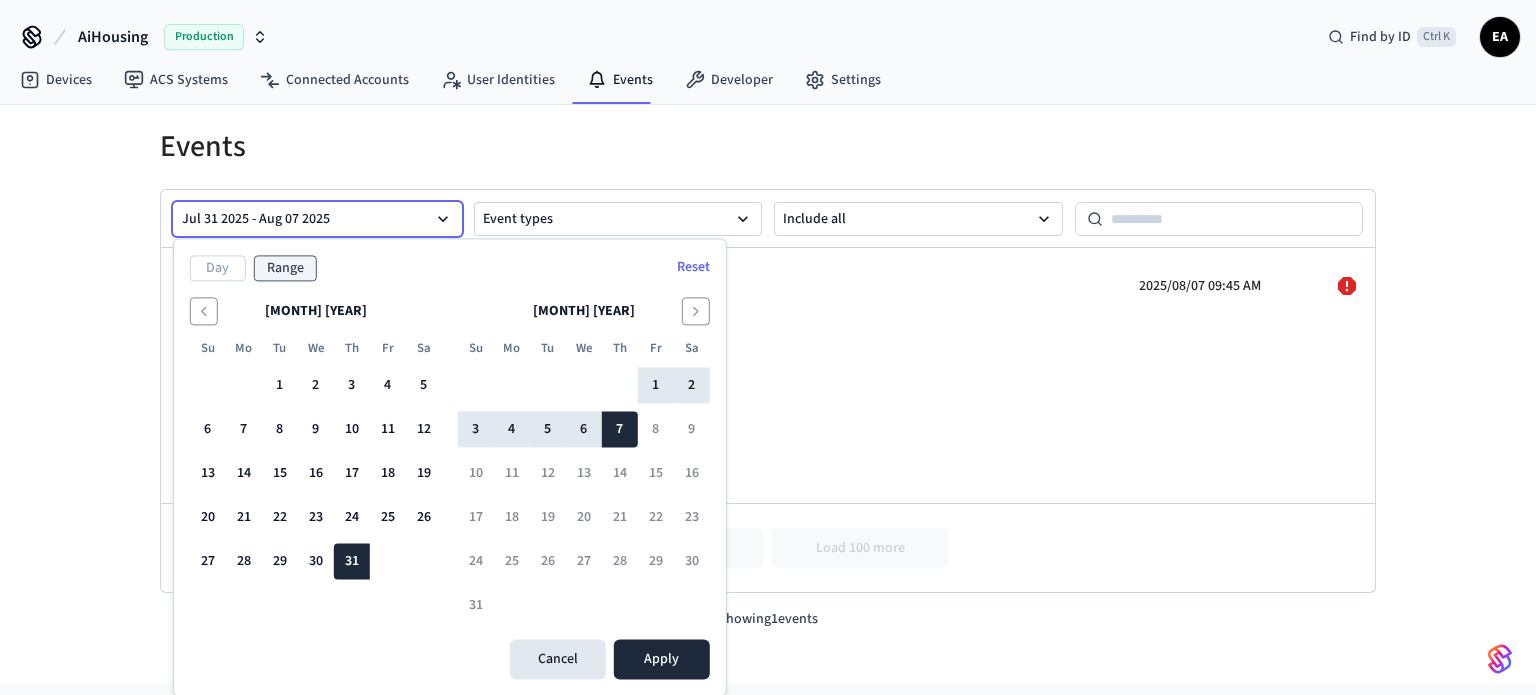 click on "Jul 31 2025   -   Aug 07 2025" at bounding box center [317, 219] 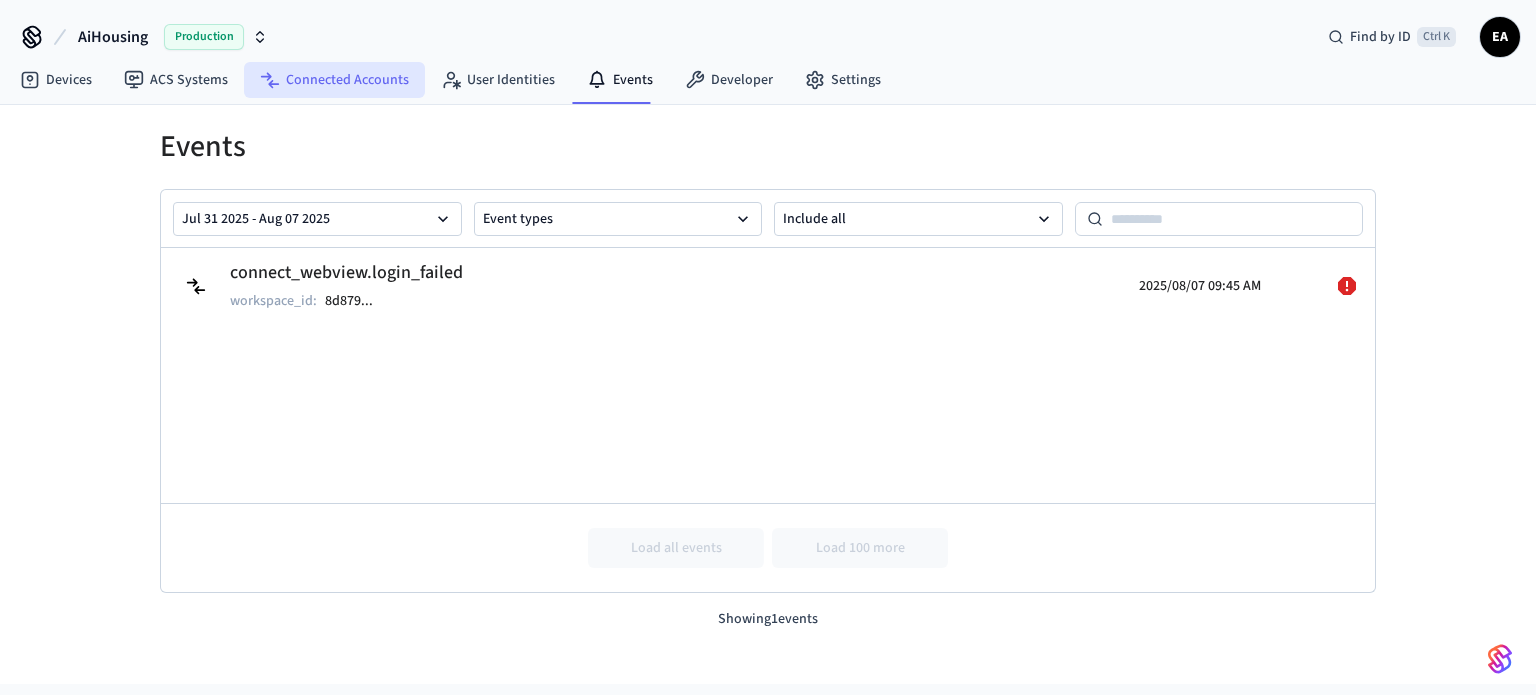 click on "Connected Accounts" at bounding box center [334, 80] 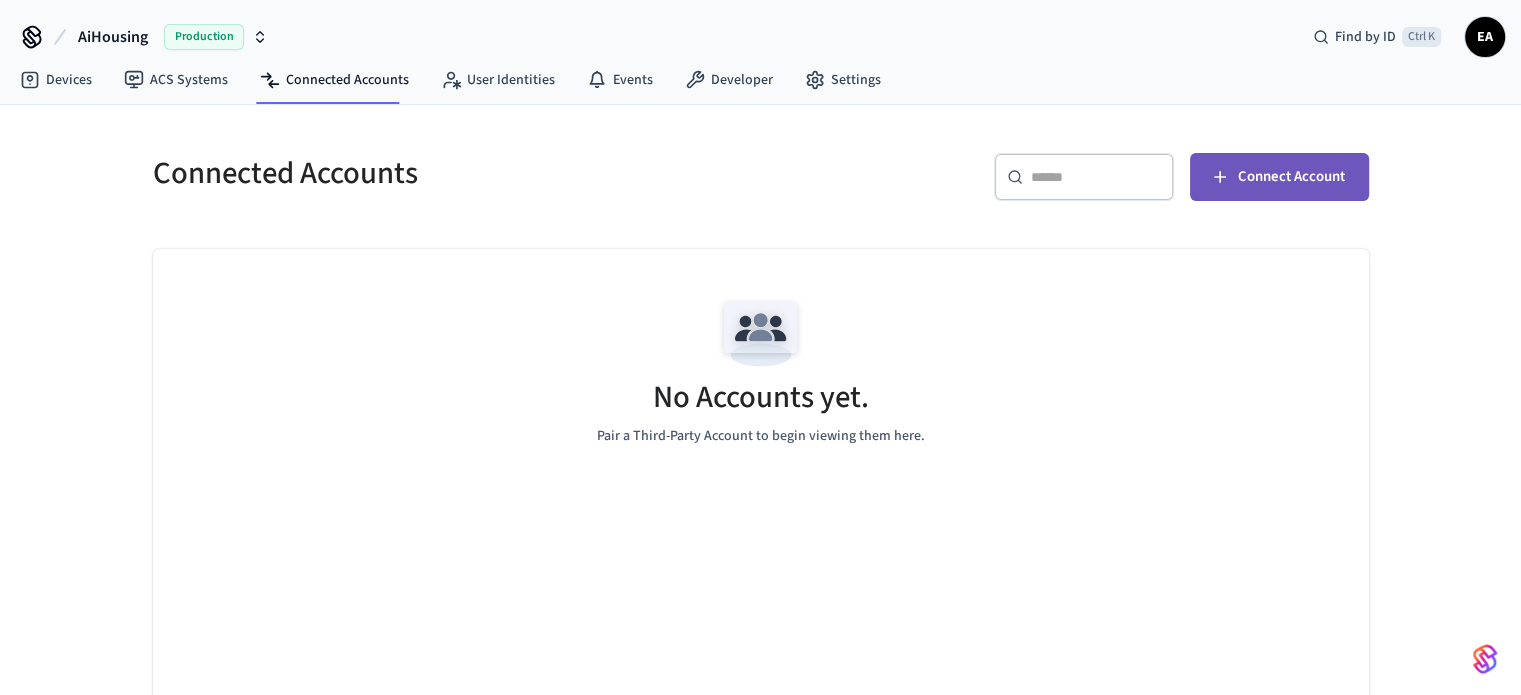 click on "Connect Account" at bounding box center [1291, 177] 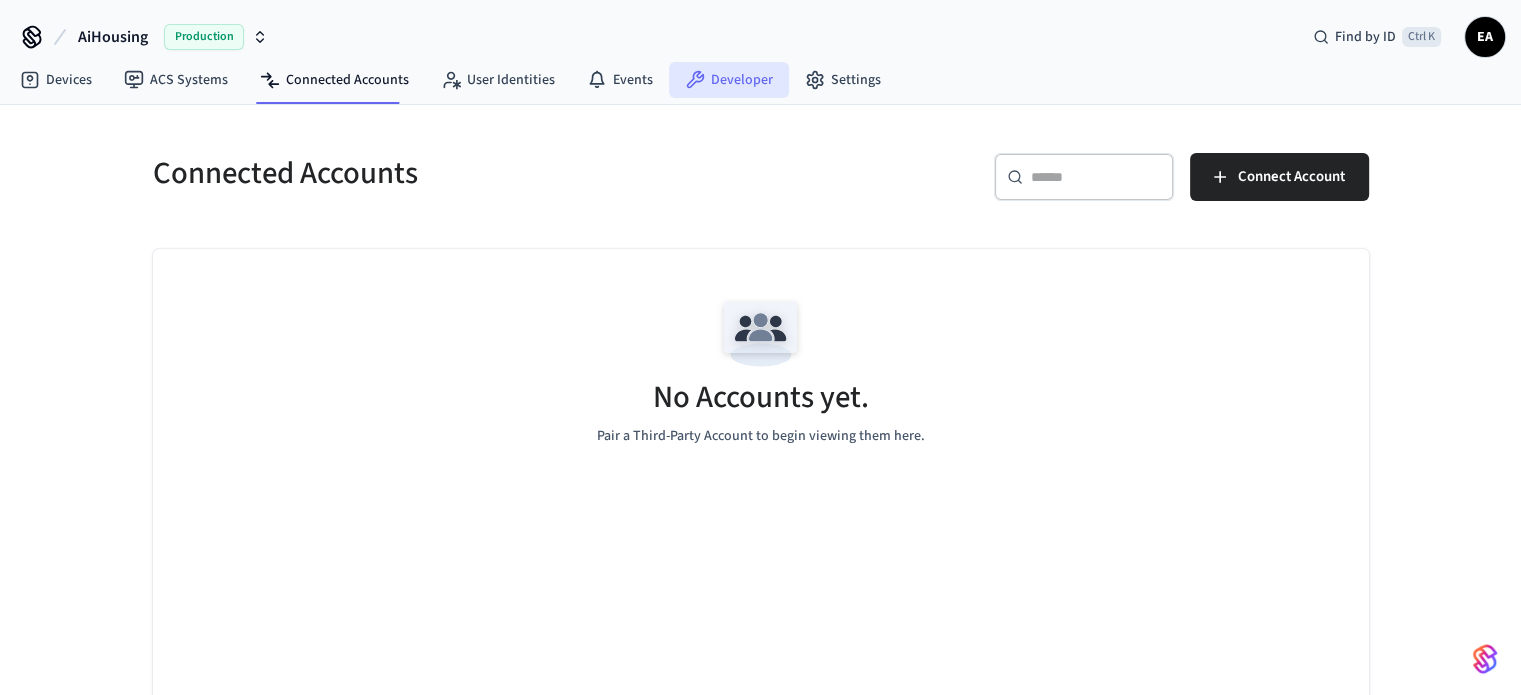 click on "Developer" at bounding box center (729, 80) 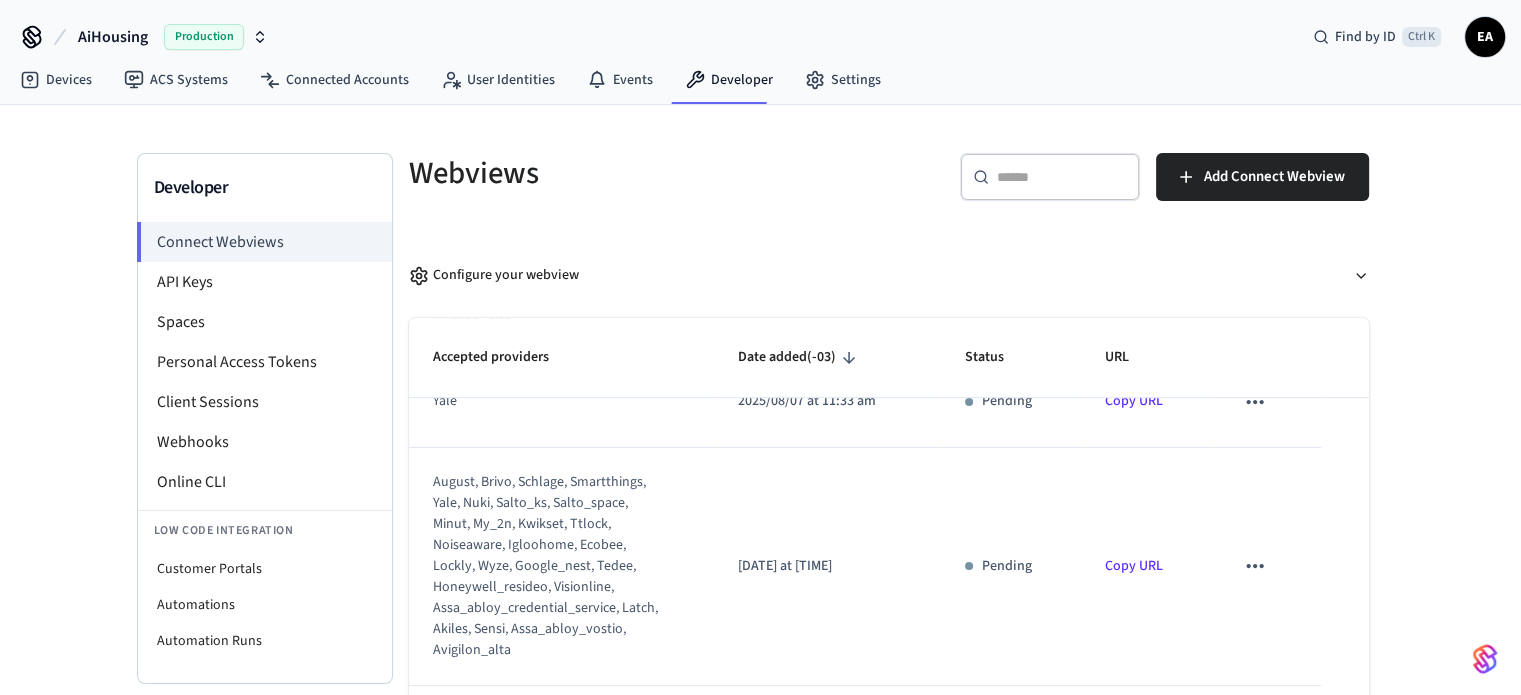 scroll, scrollTop: 600, scrollLeft: 0, axis: vertical 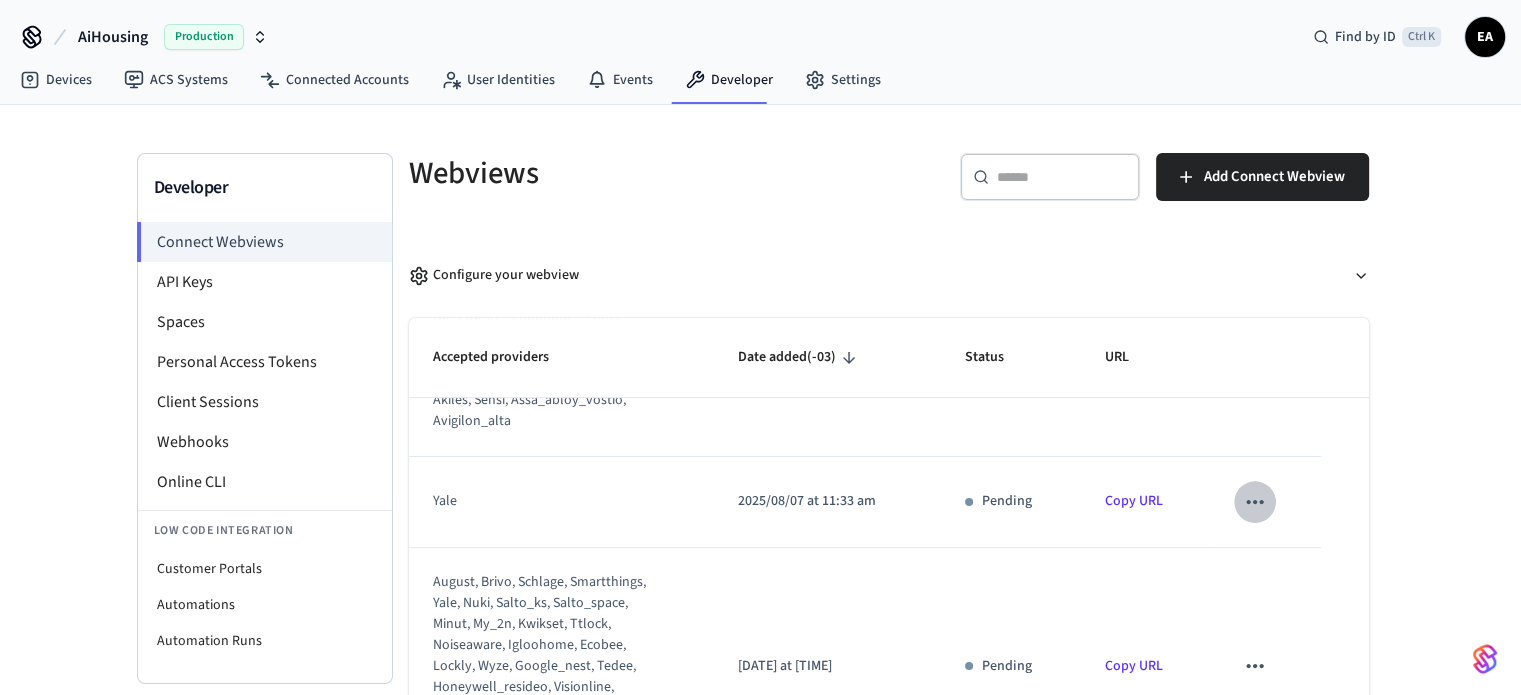 click 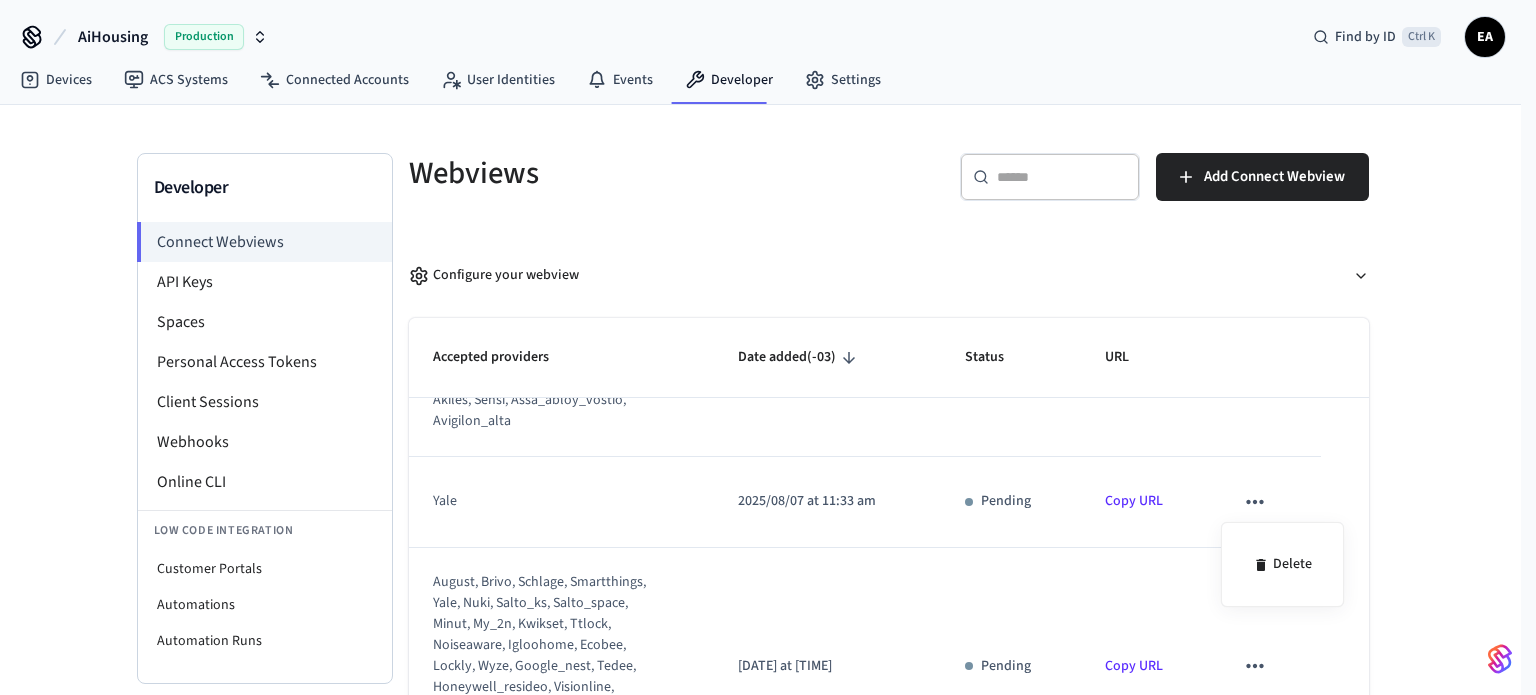 click at bounding box center (768, 347) 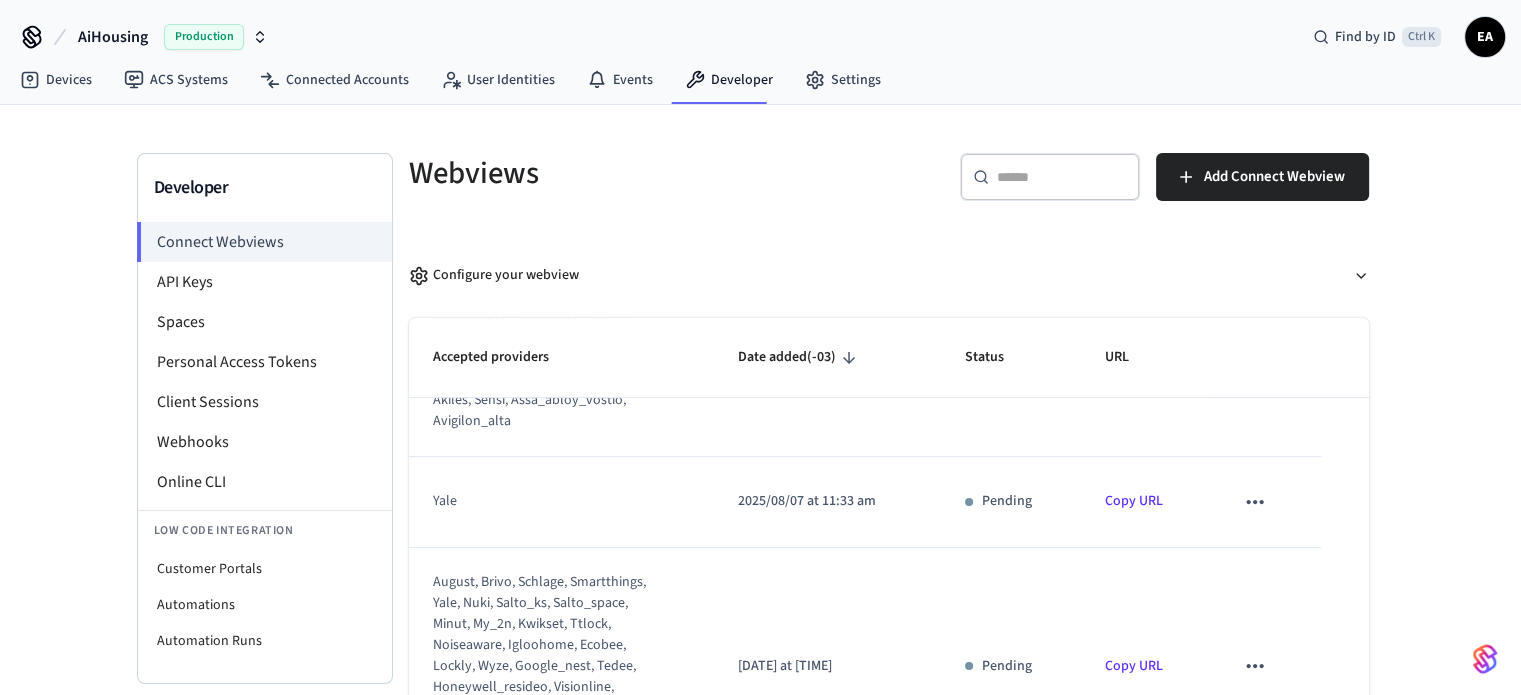 click 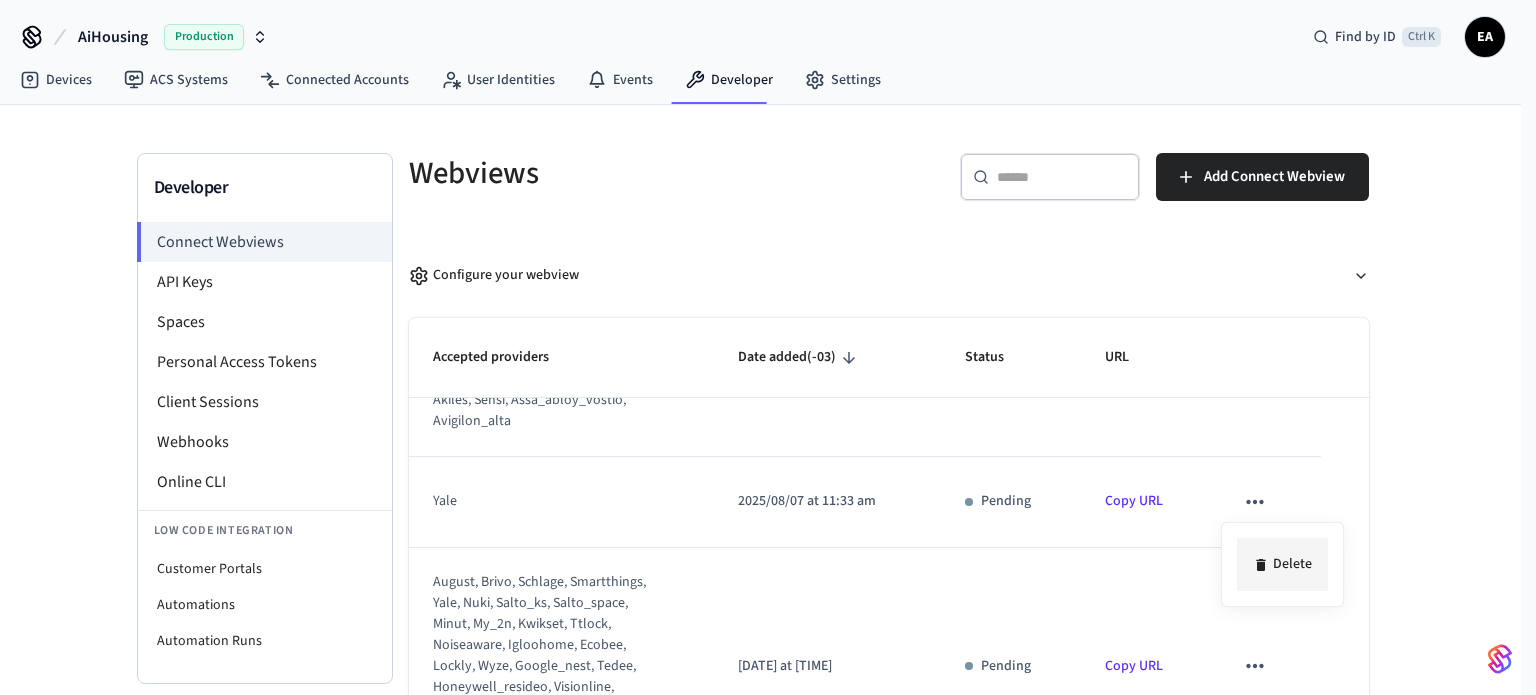 click on "Delete" at bounding box center (1282, 564) 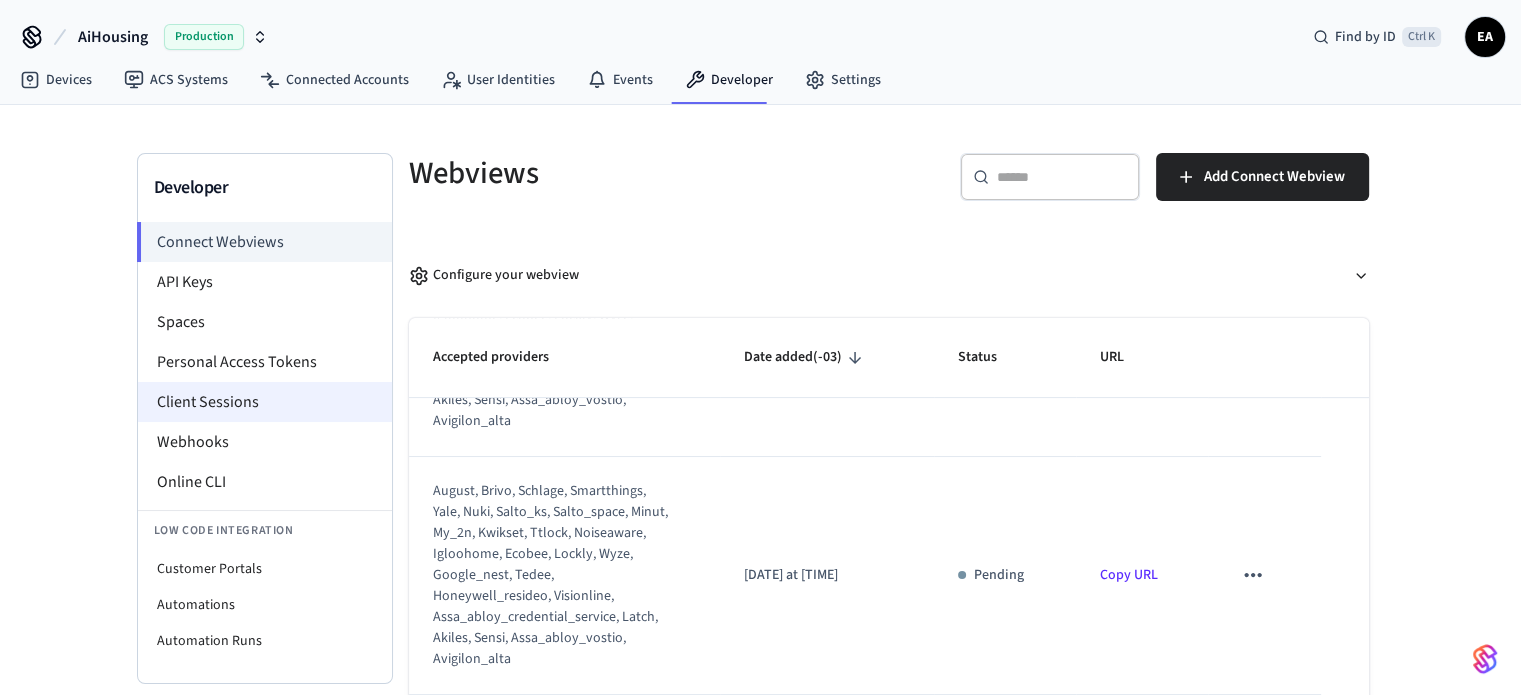 click on "Client Sessions" at bounding box center [265, 402] 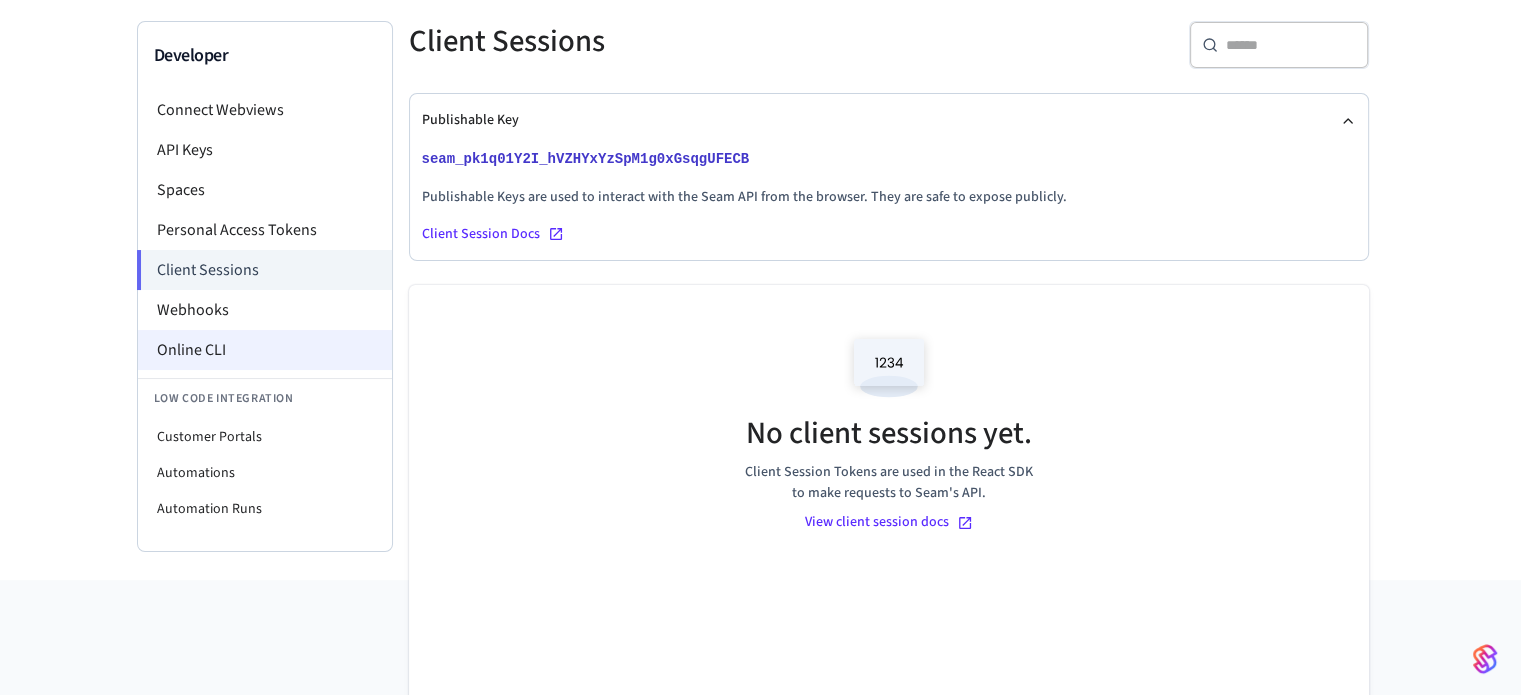 scroll, scrollTop: 84, scrollLeft: 0, axis: vertical 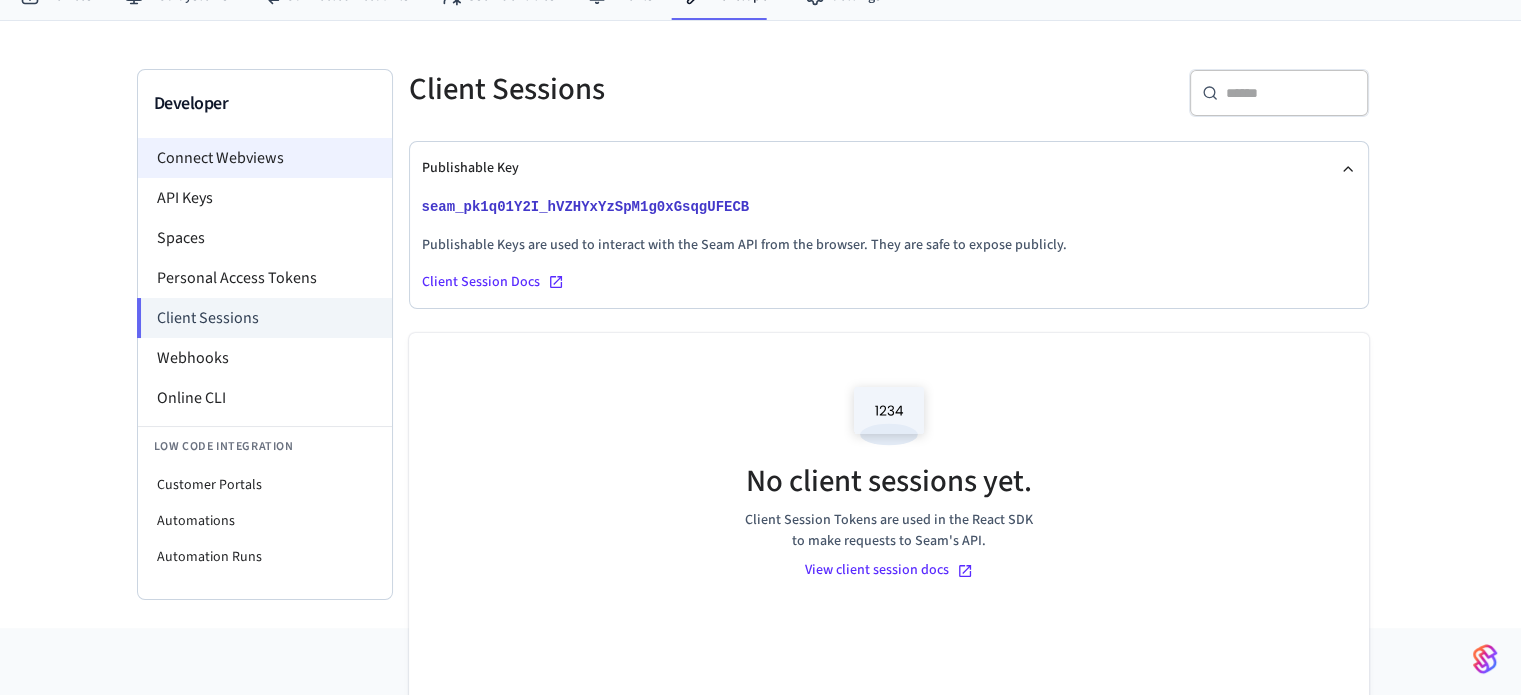 click on "Connect Webviews" at bounding box center [265, 158] 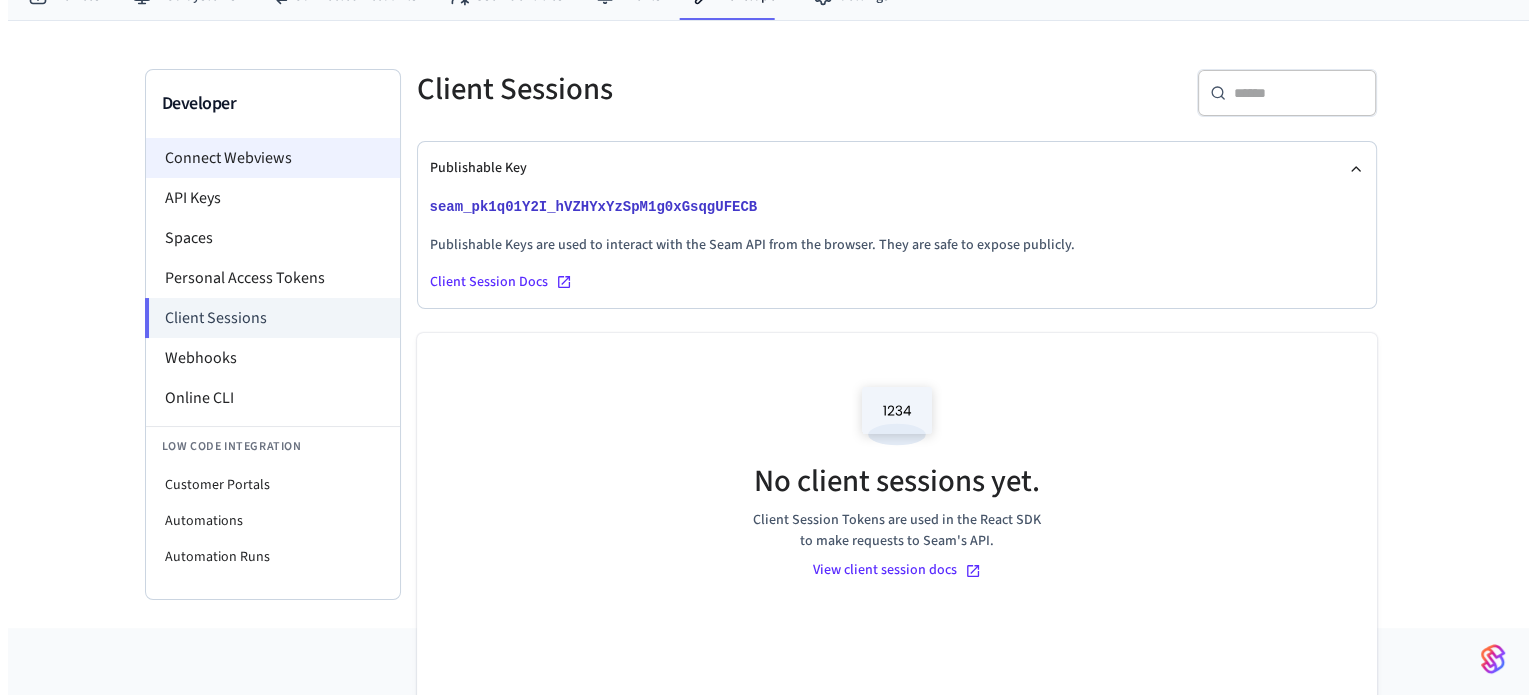 scroll, scrollTop: 0, scrollLeft: 0, axis: both 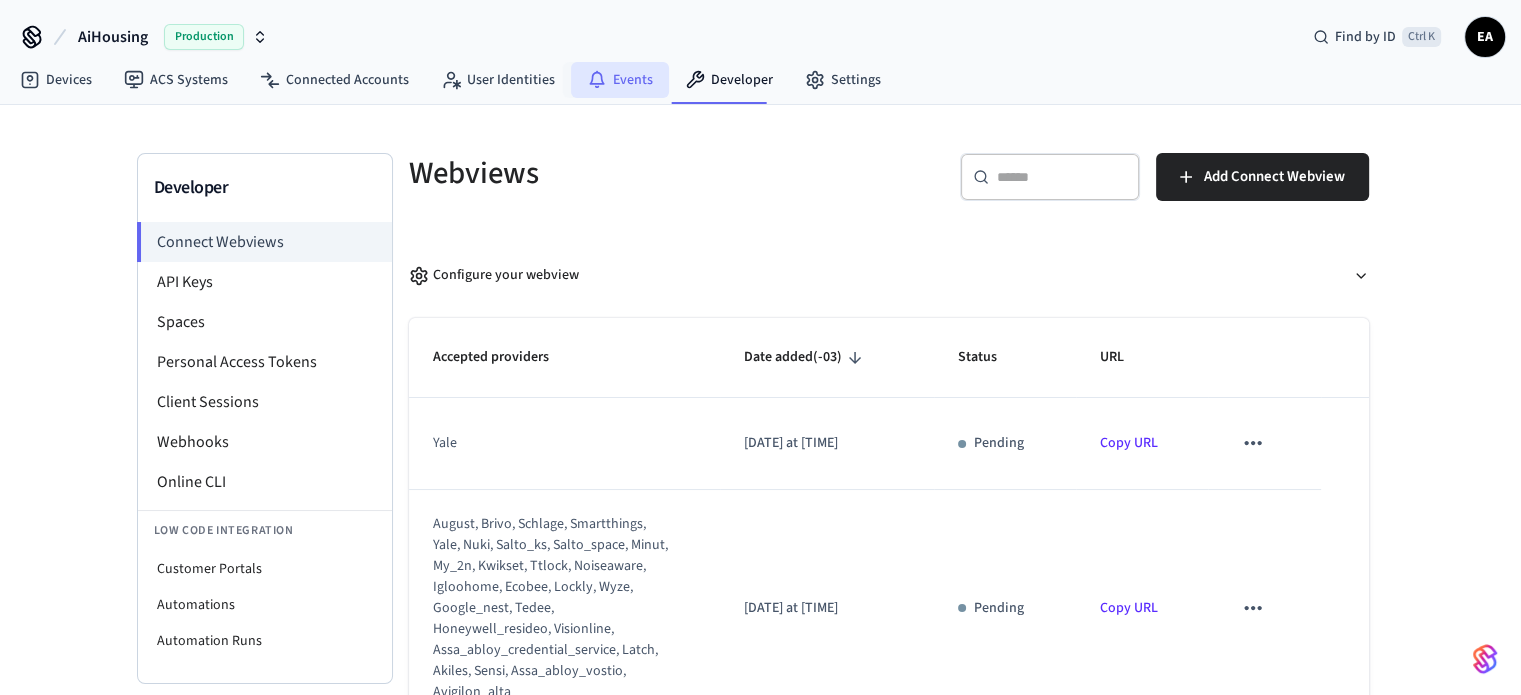 click 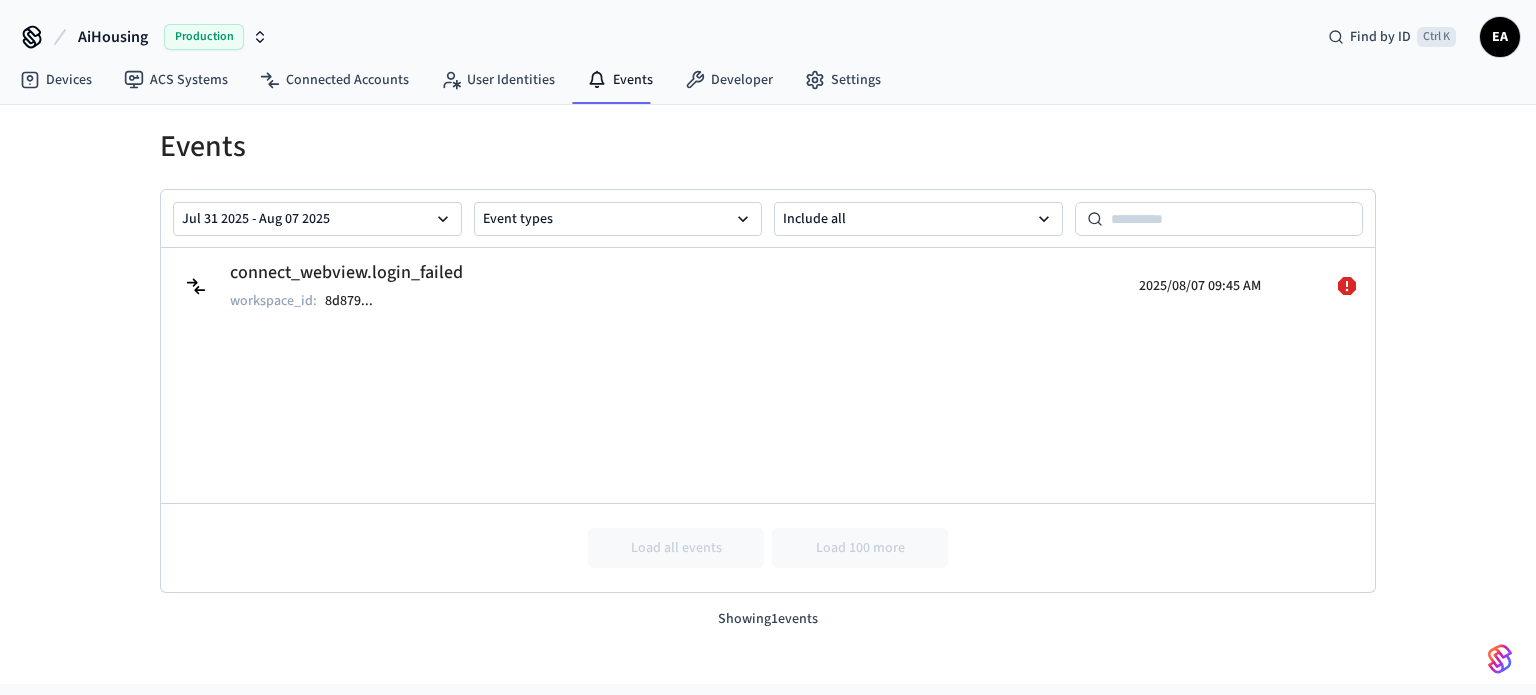 click on "connect_webview.login_failed workspace_id : 8d879 ... 2025/08/07 09:45 AM Load all events Load 100 more" at bounding box center (768, 420) 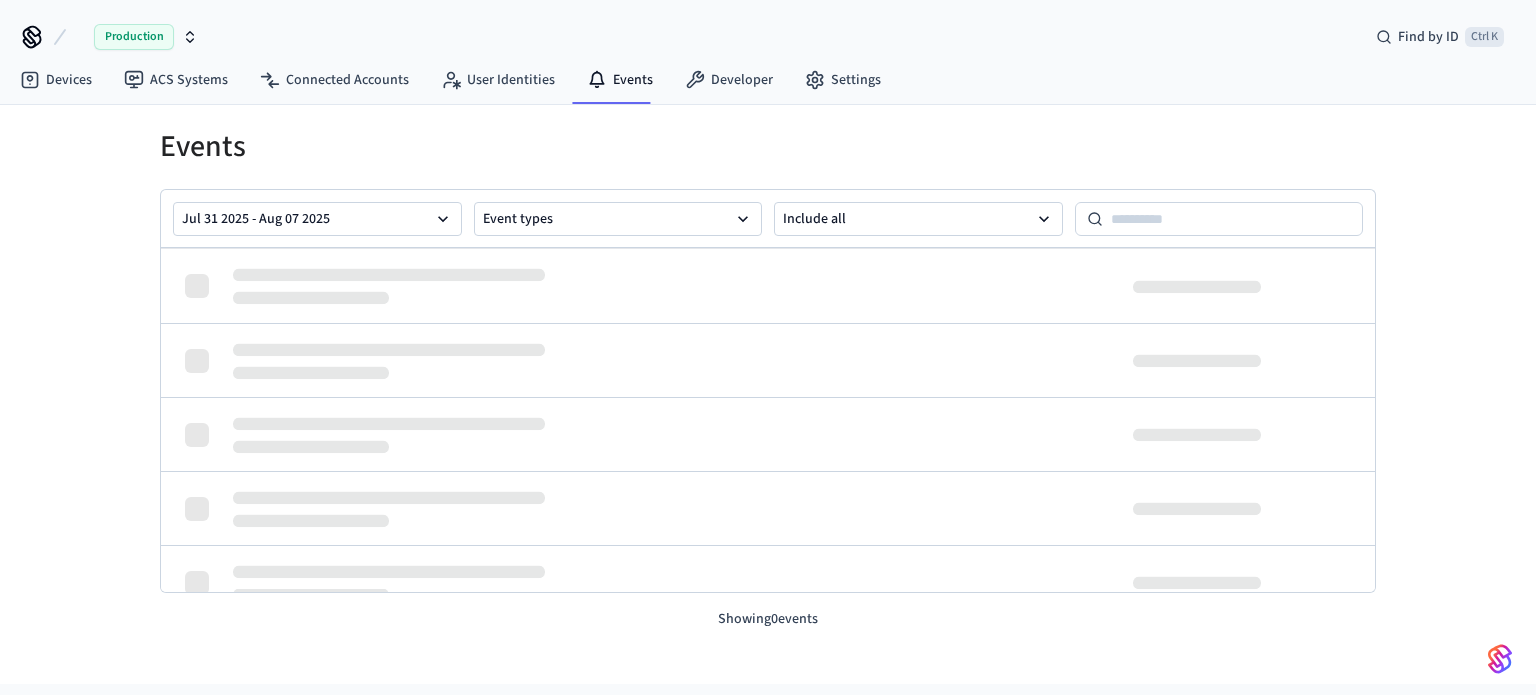 scroll, scrollTop: 0, scrollLeft: 0, axis: both 